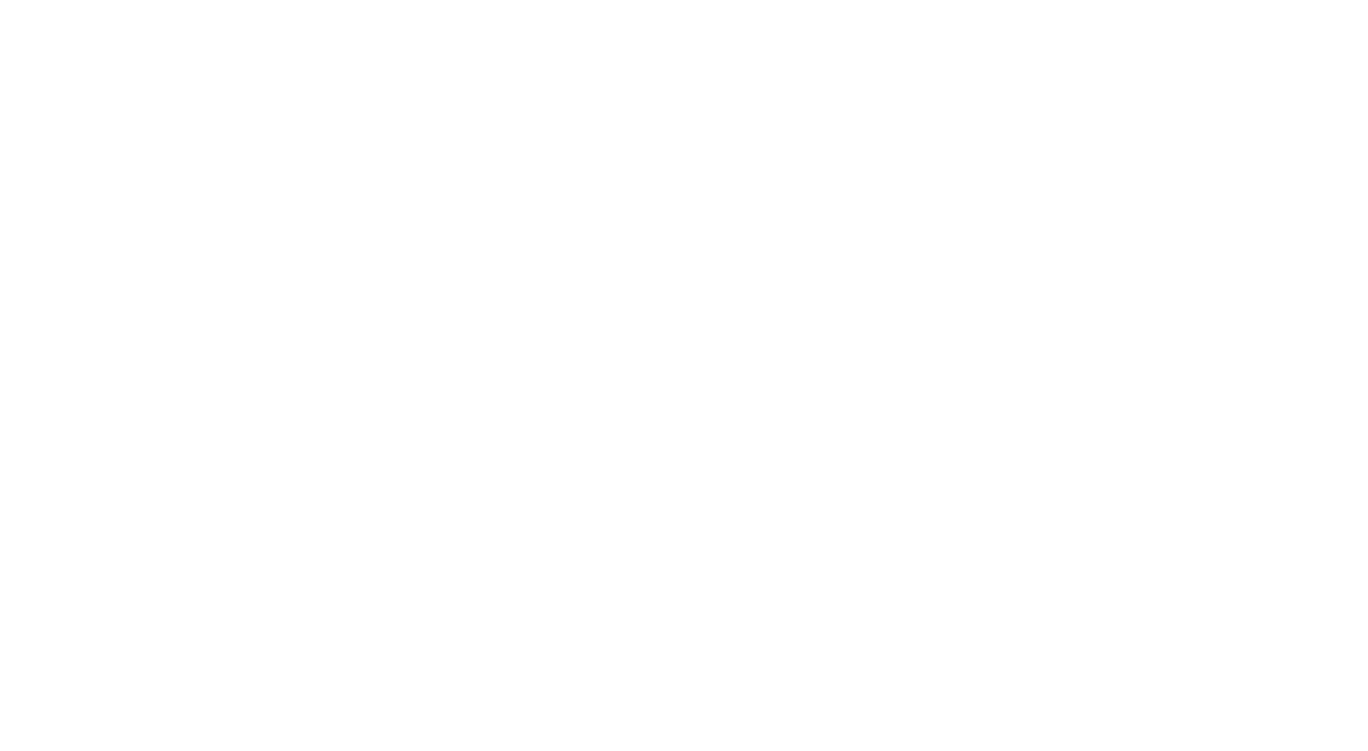 scroll, scrollTop: 0, scrollLeft: 0, axis: both 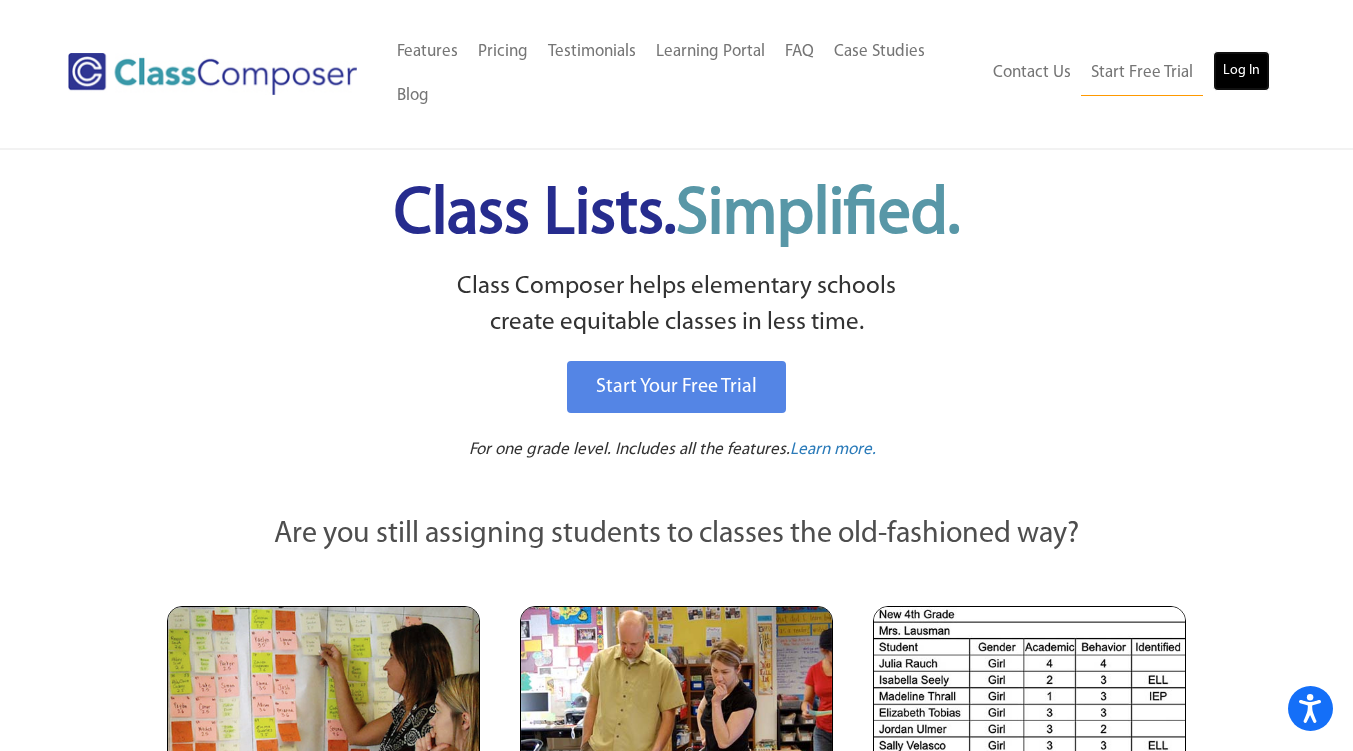 click on "Log In" at bounding box center (1241, 71) 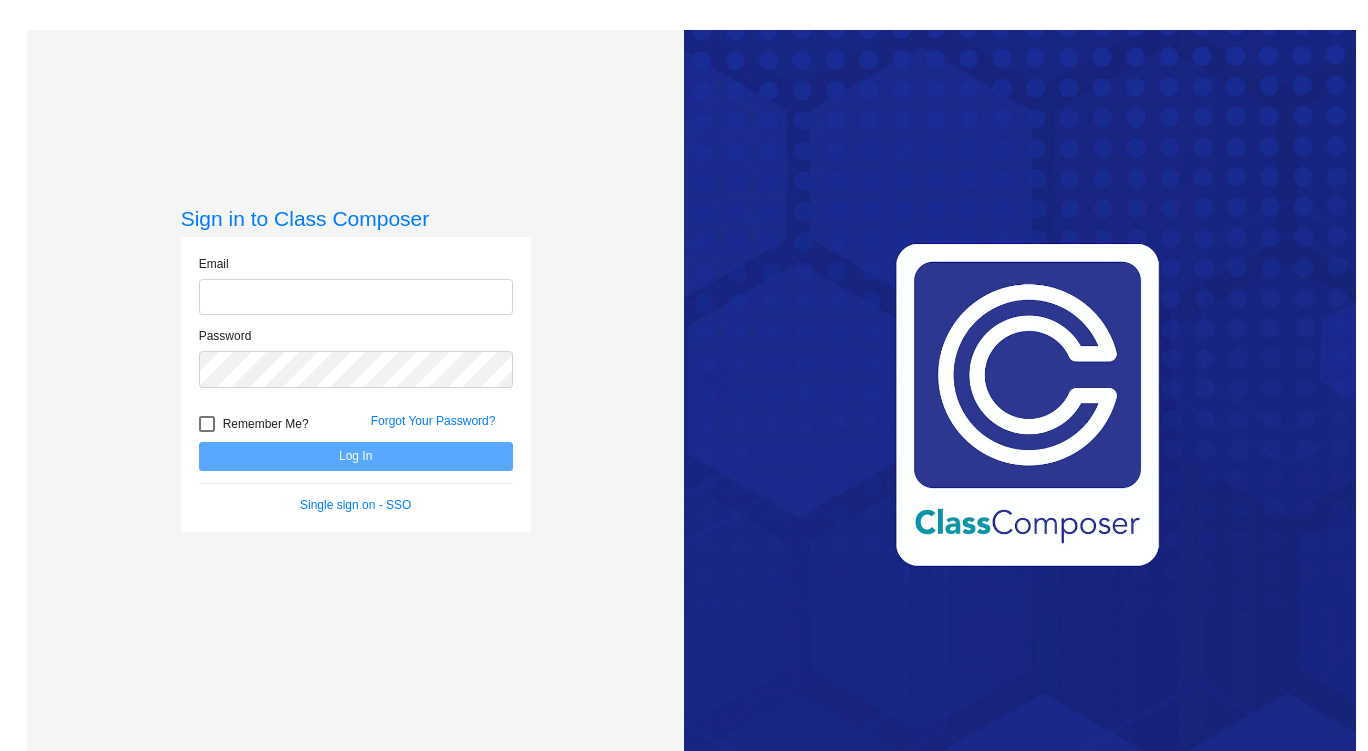 scroll, scrollTop: 0, scrollLeft: 0, axis: both 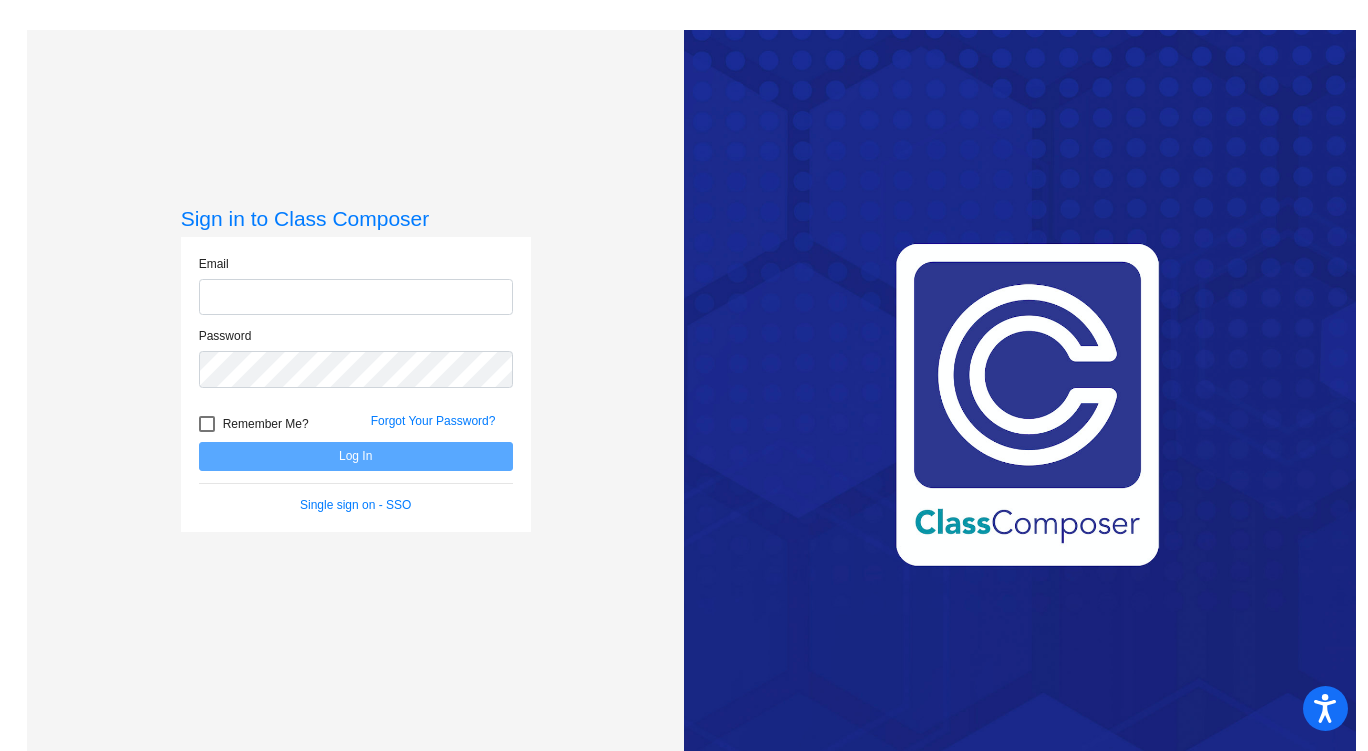 click 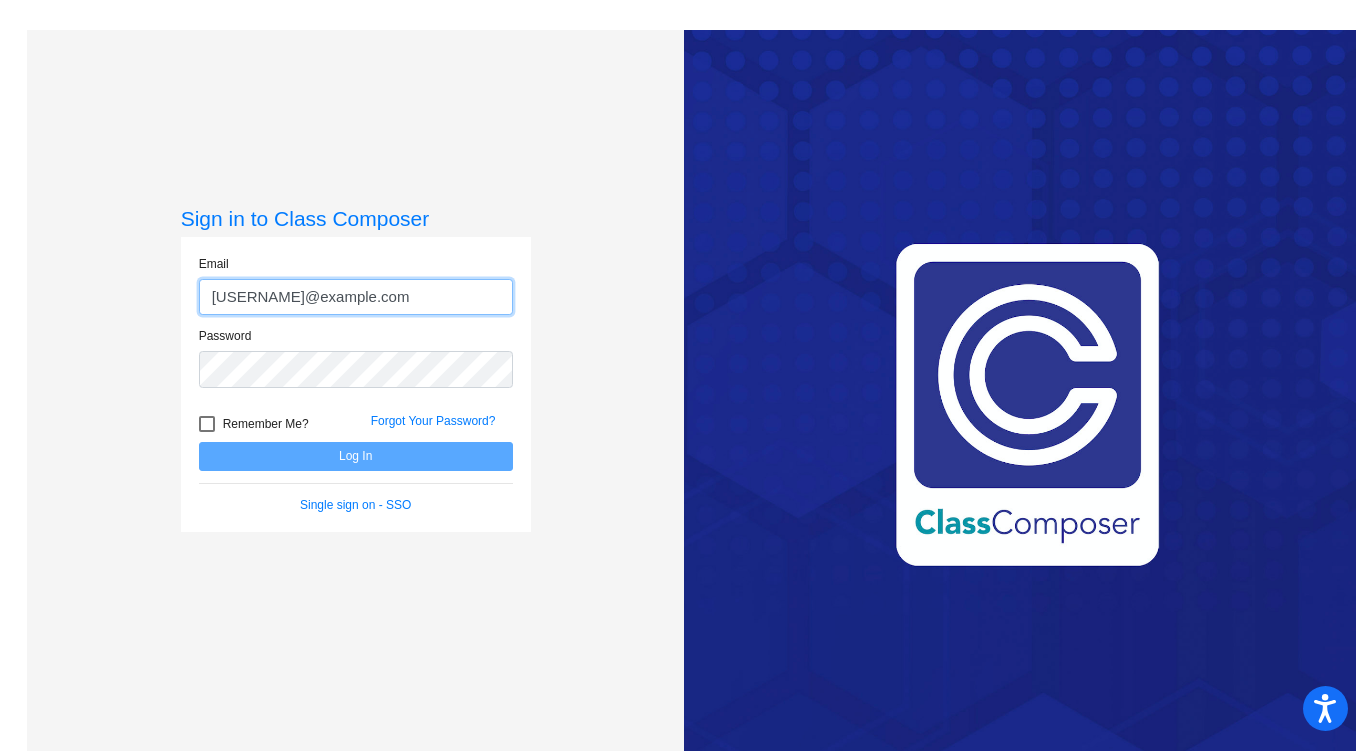 click on "khronick@cherrycreekschools.org" 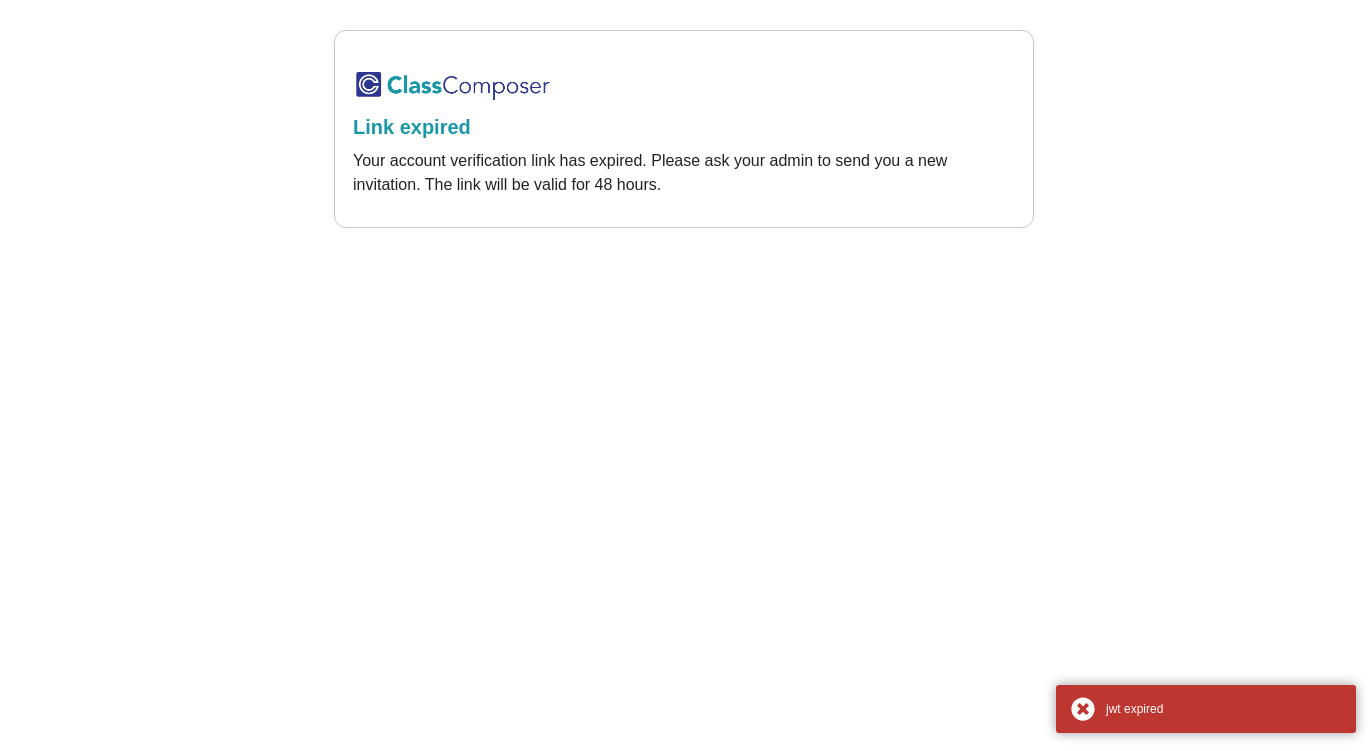 scroll, scrollTop: 0, scrollLeft: 0, axis: both 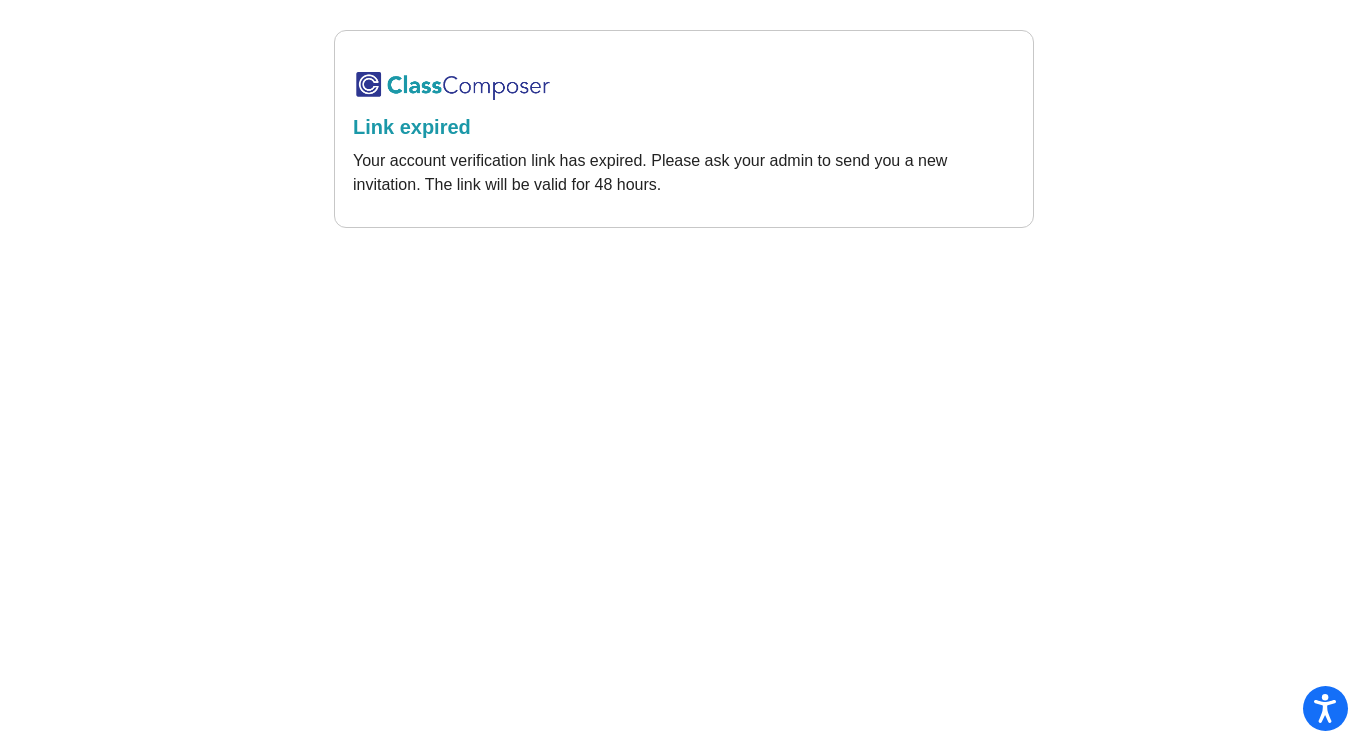 click at bounding box center [453, 85] 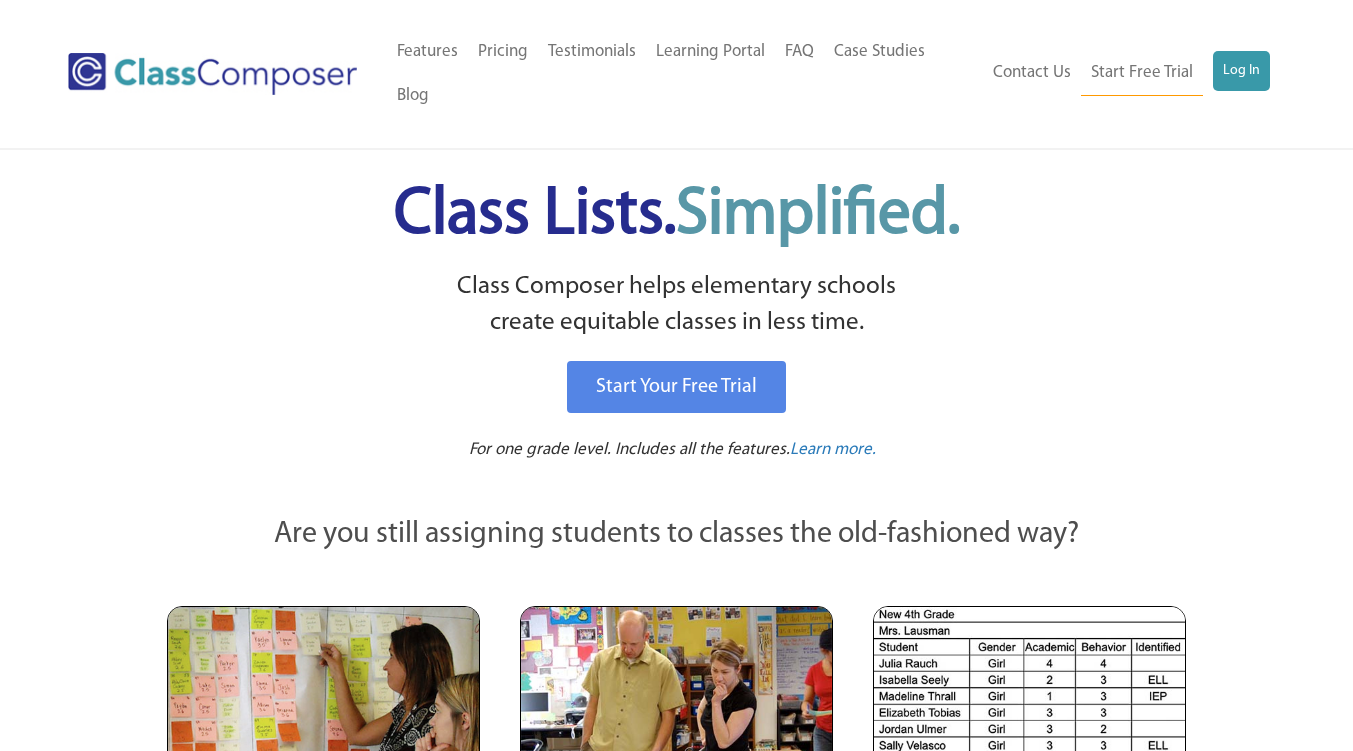 scroll, scrollTop: 0, scrollLeft: 0, axis: both 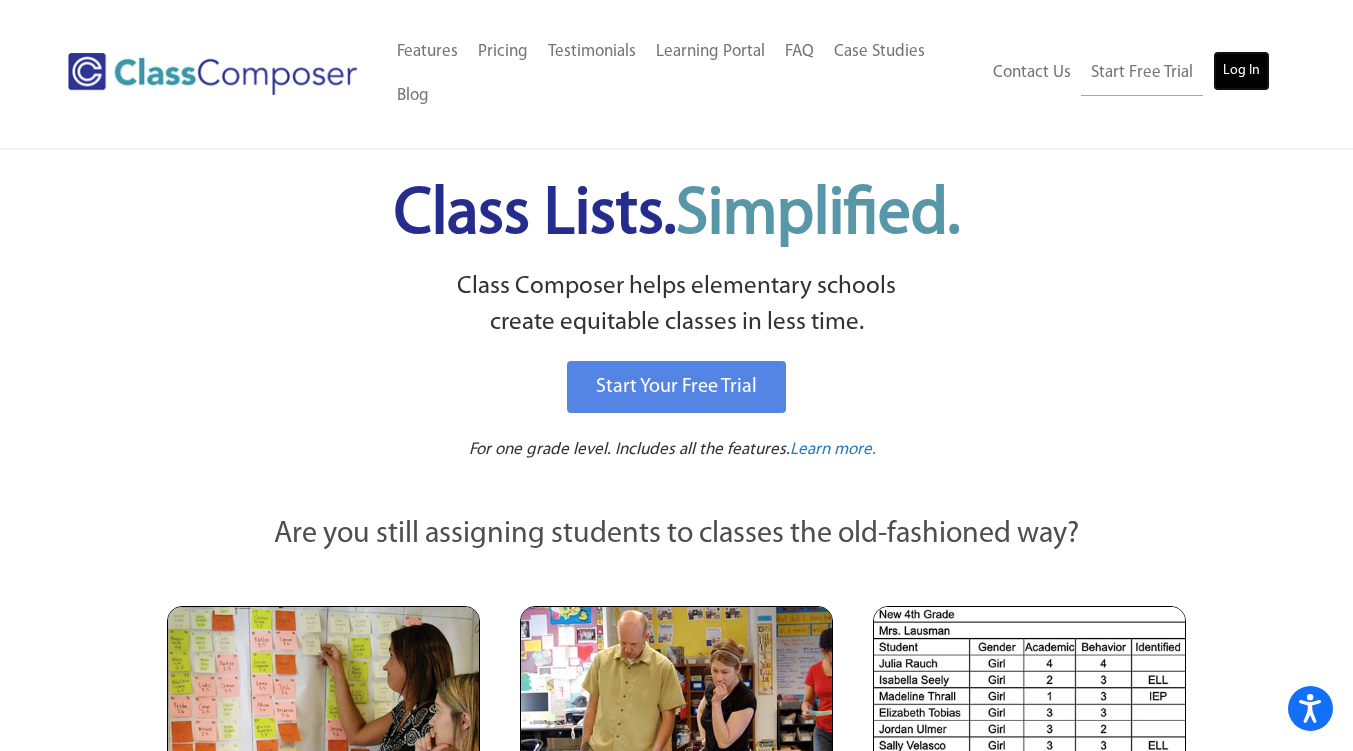 click on "Log In" at bounding box center (1241, 71) 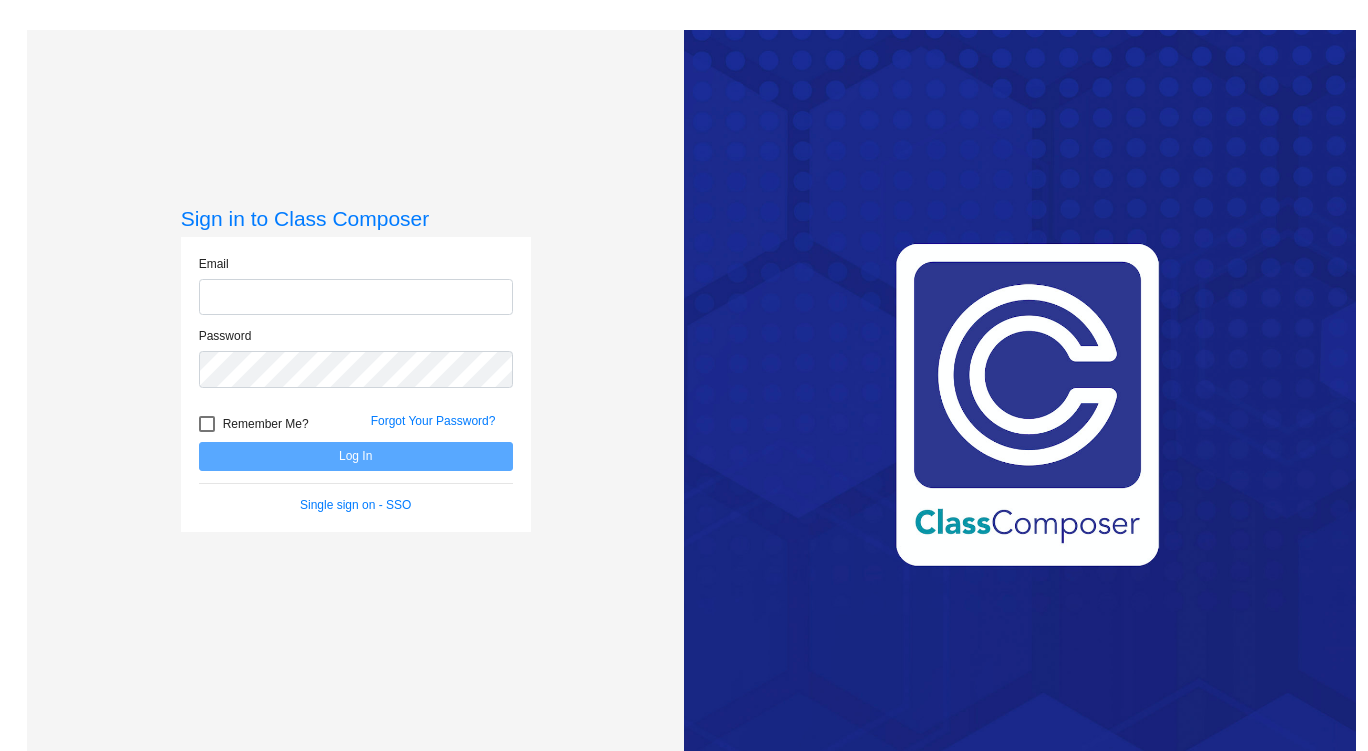 scroll, scrollTop: 0, scrollLeft: 0, axis: both 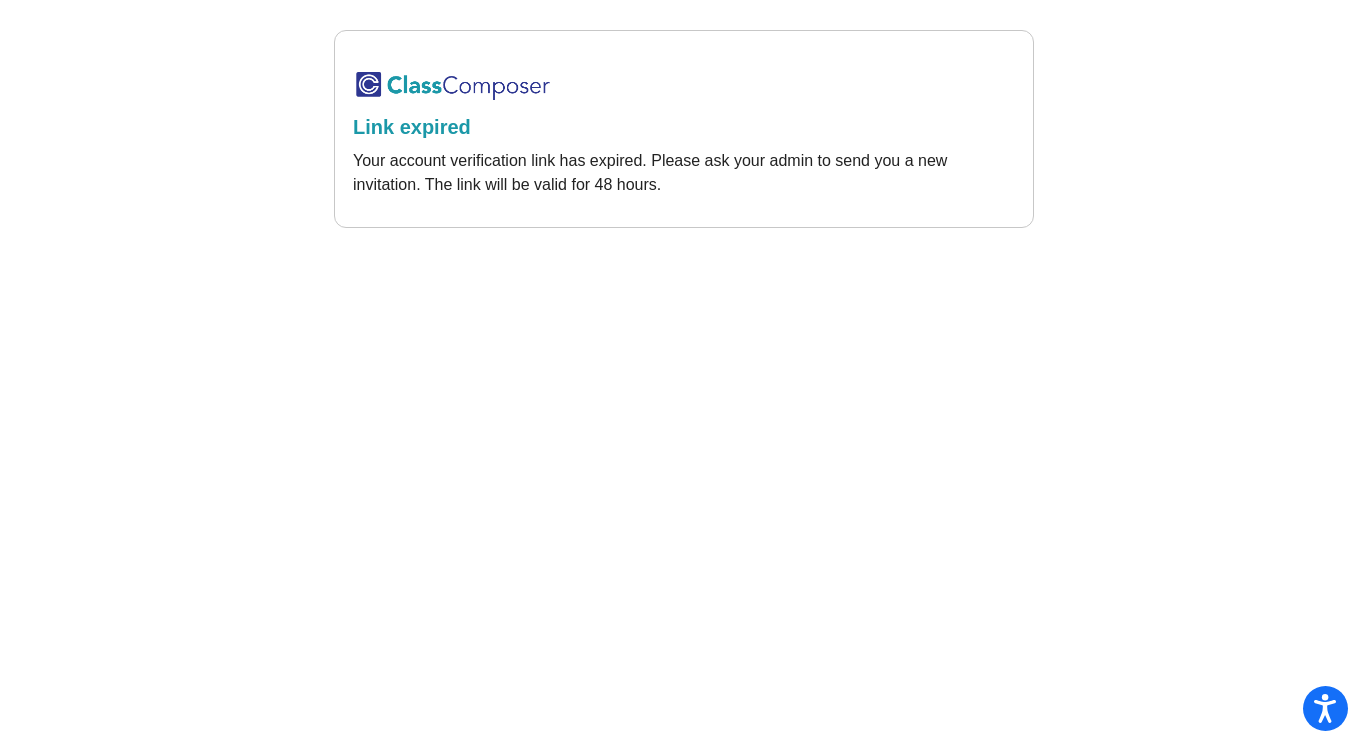 click at bounding box center (453, 85) 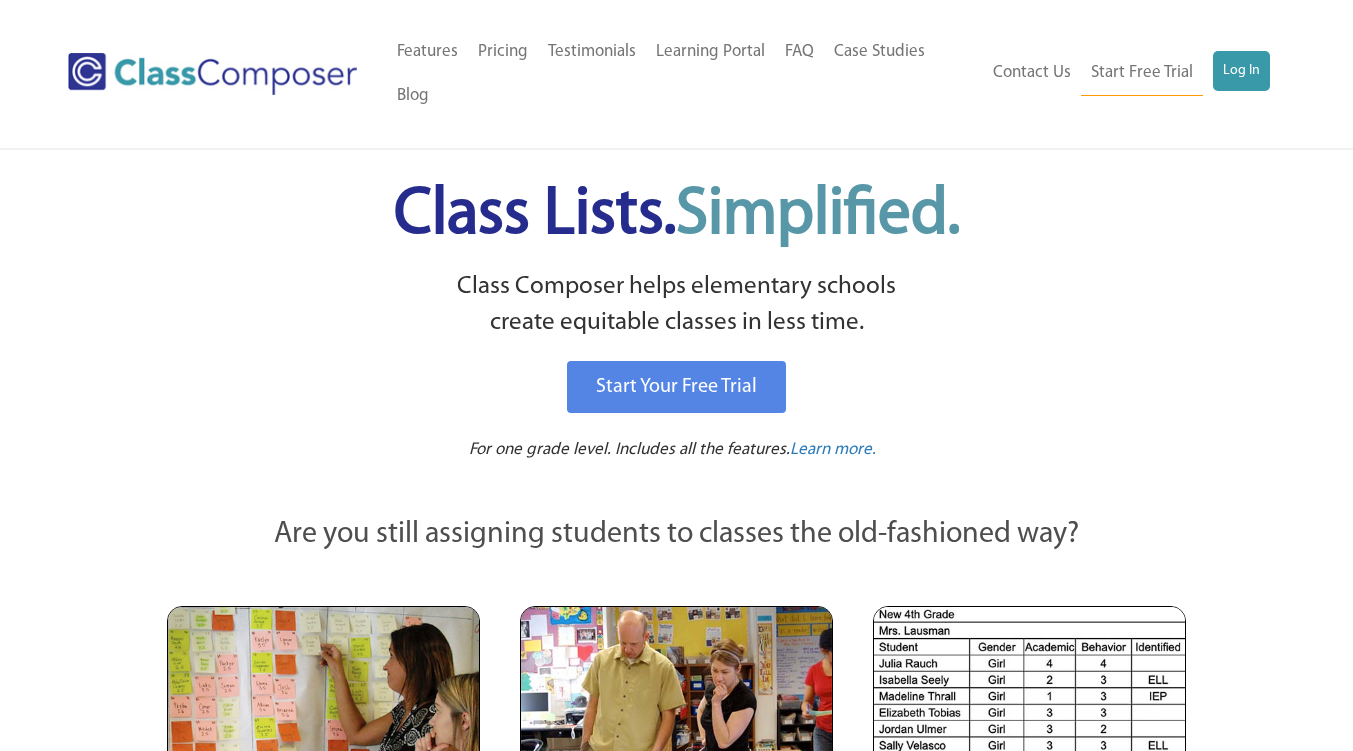 scroll, scrollTop: 0, scrollLeft: 0, axis: both 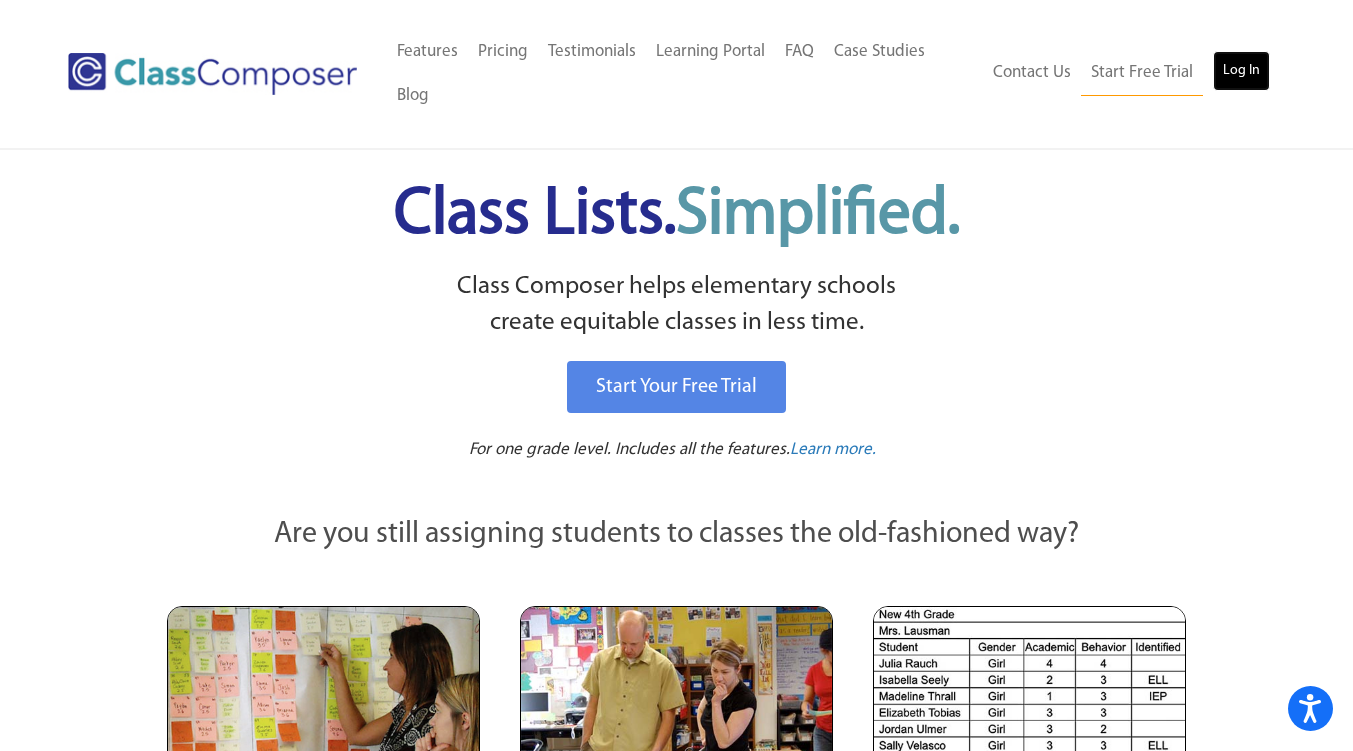 click on "Log In" at bounding box center (1241, 71) 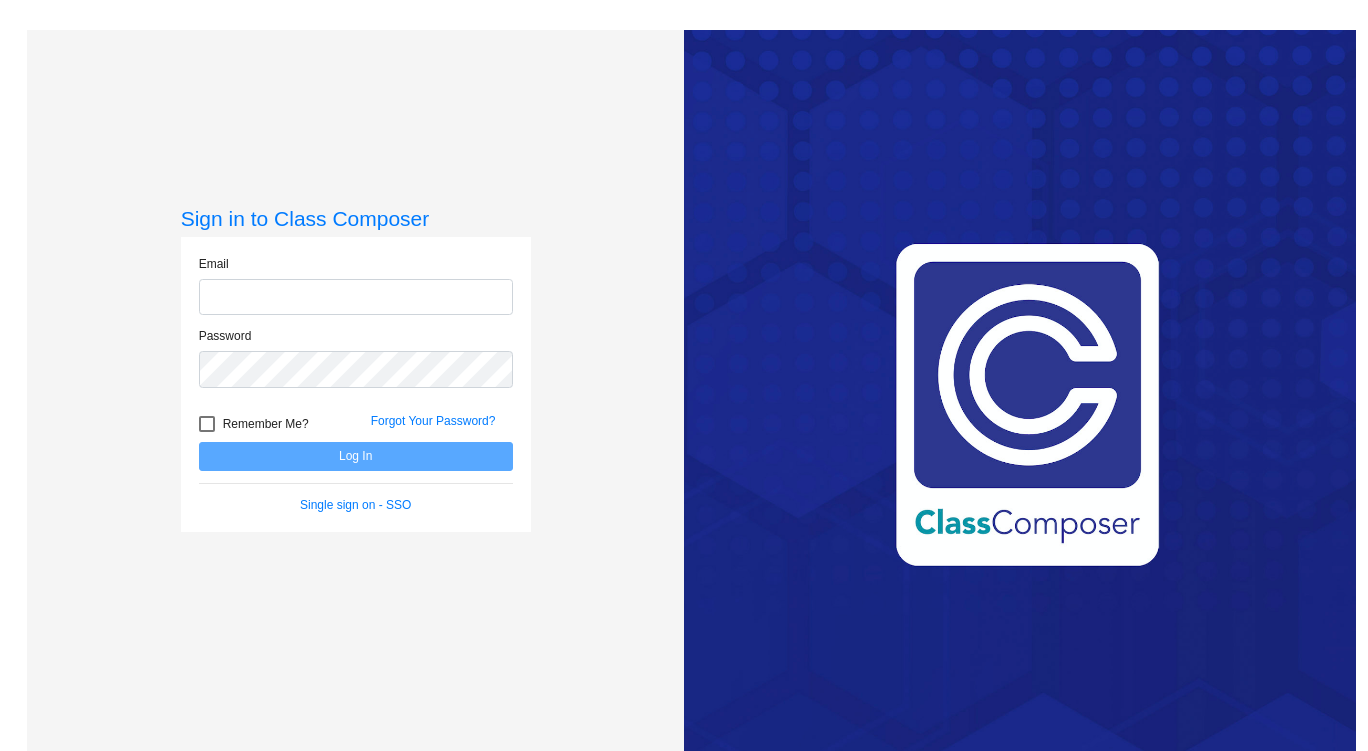 scroll, scrollTop: 0, scrollLeft: 0, axis: both 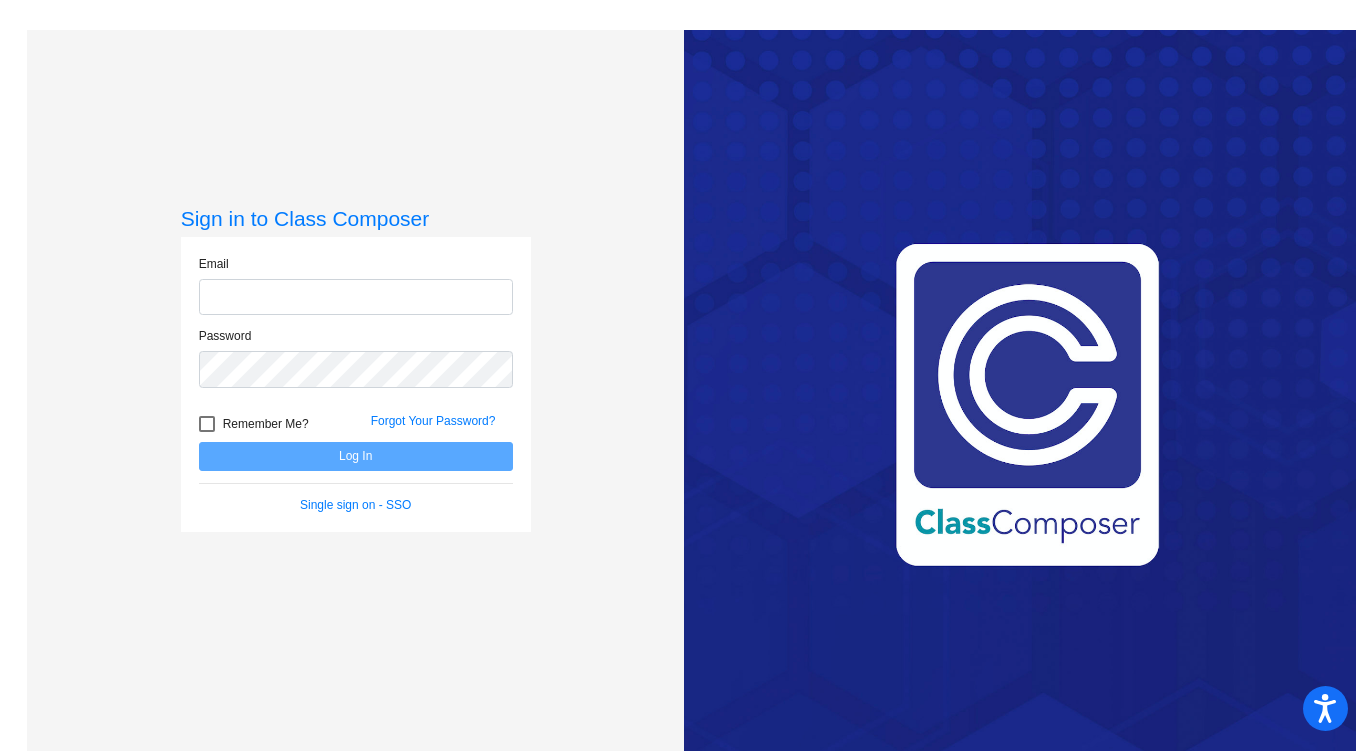 click 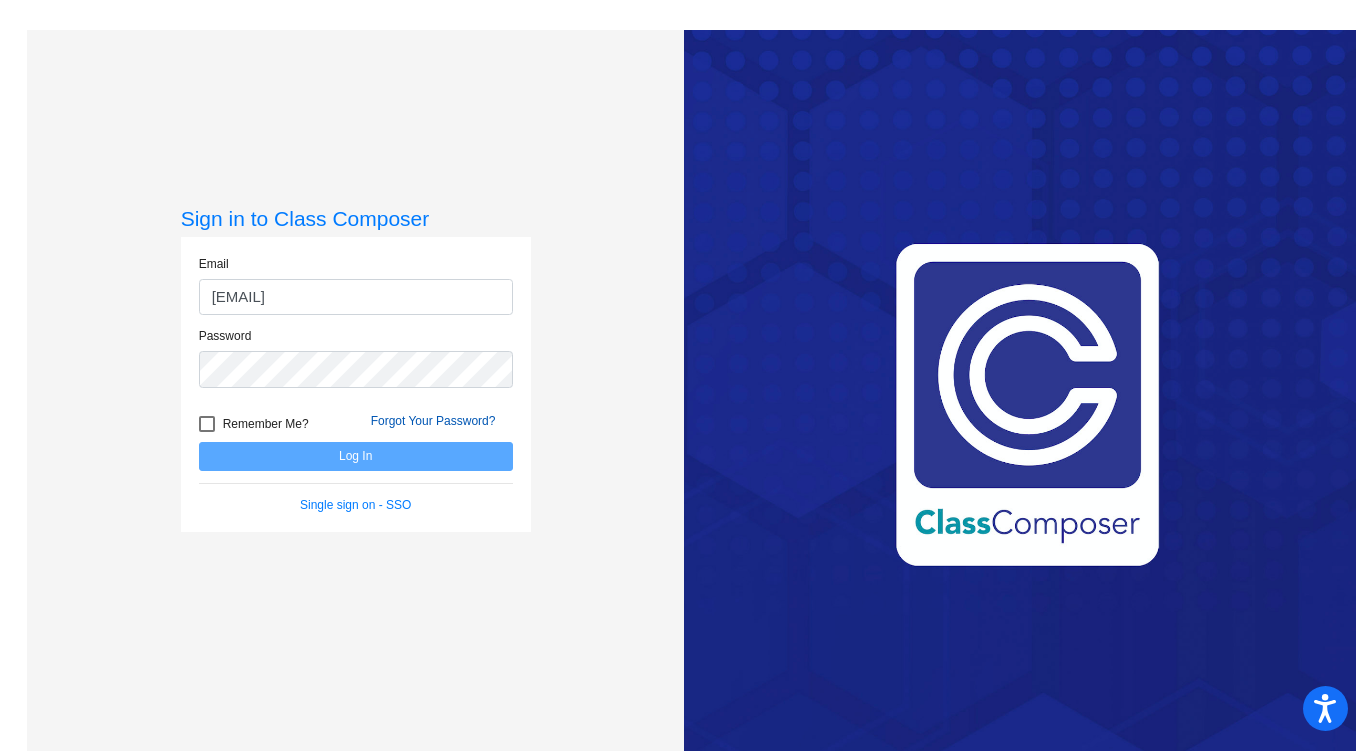 click on "Forgot Your Password?" 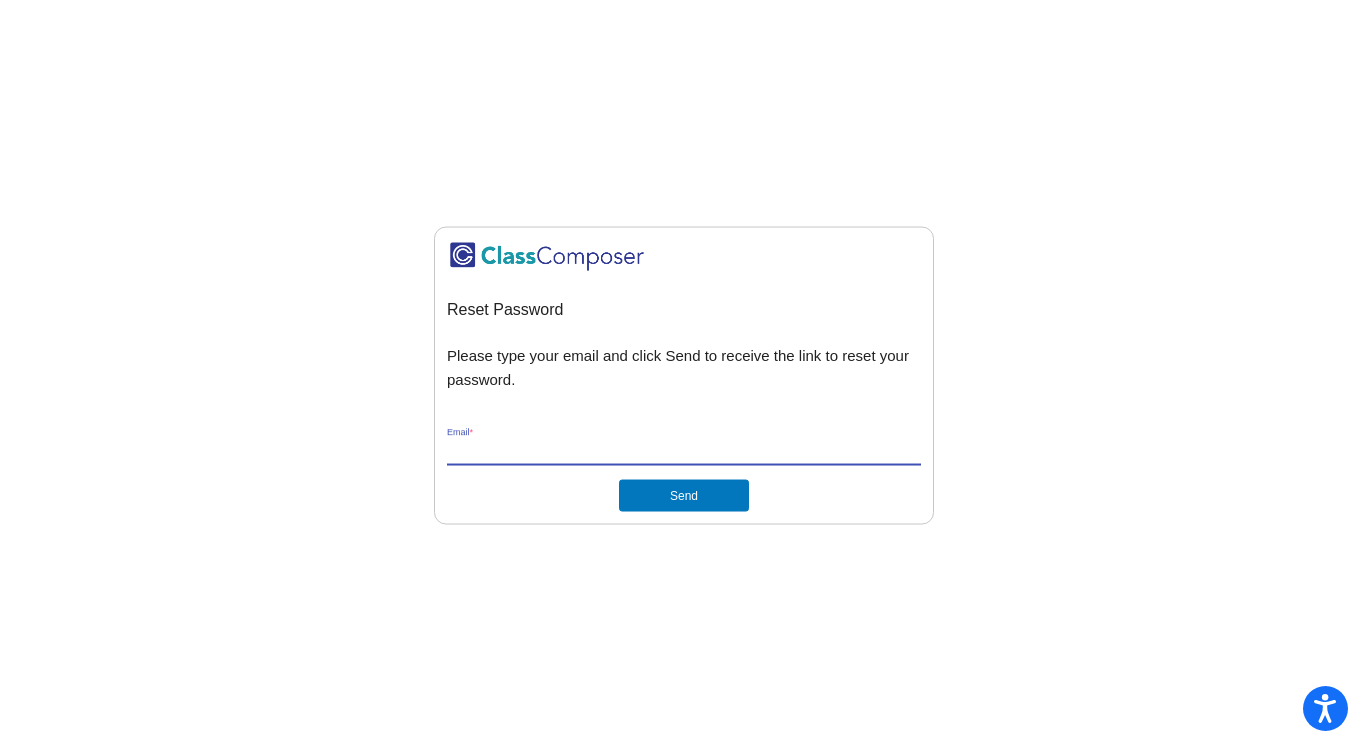 click on "Email  *" at bounding box center (684, 451) 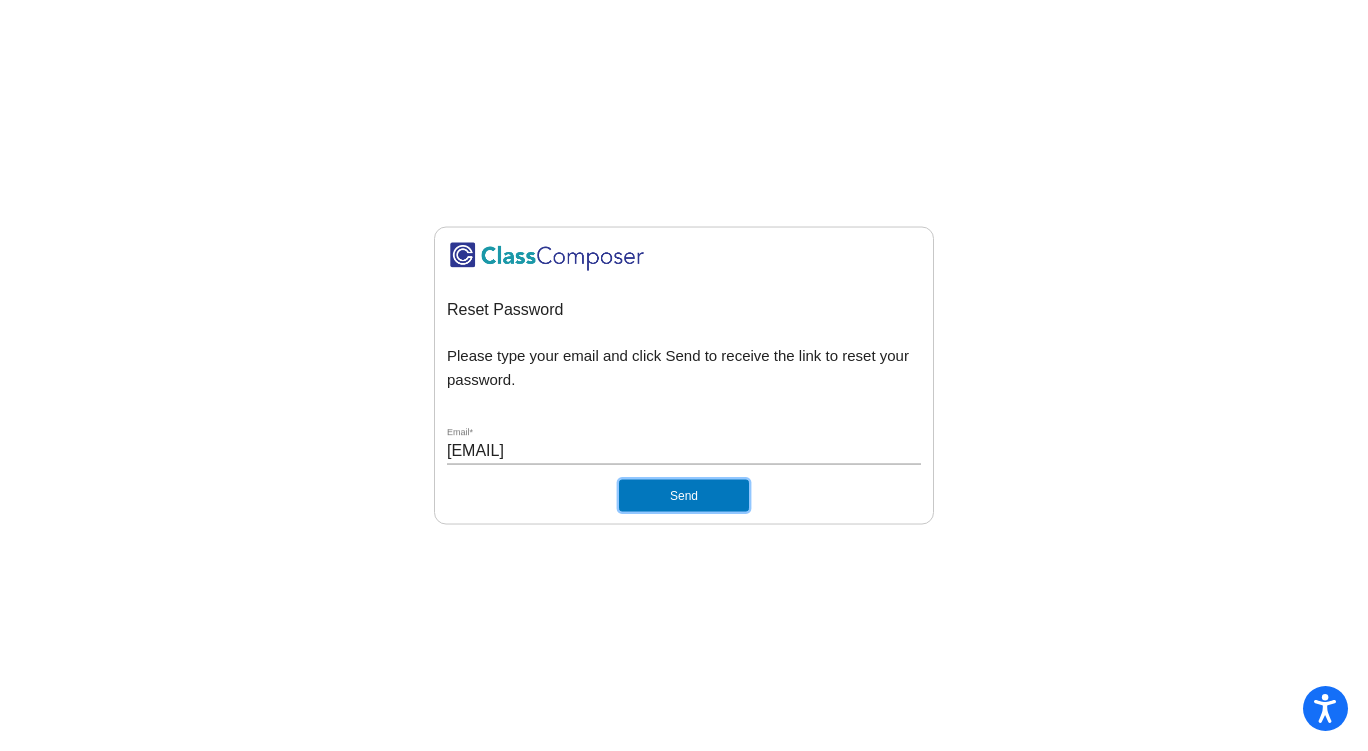click on "Send" 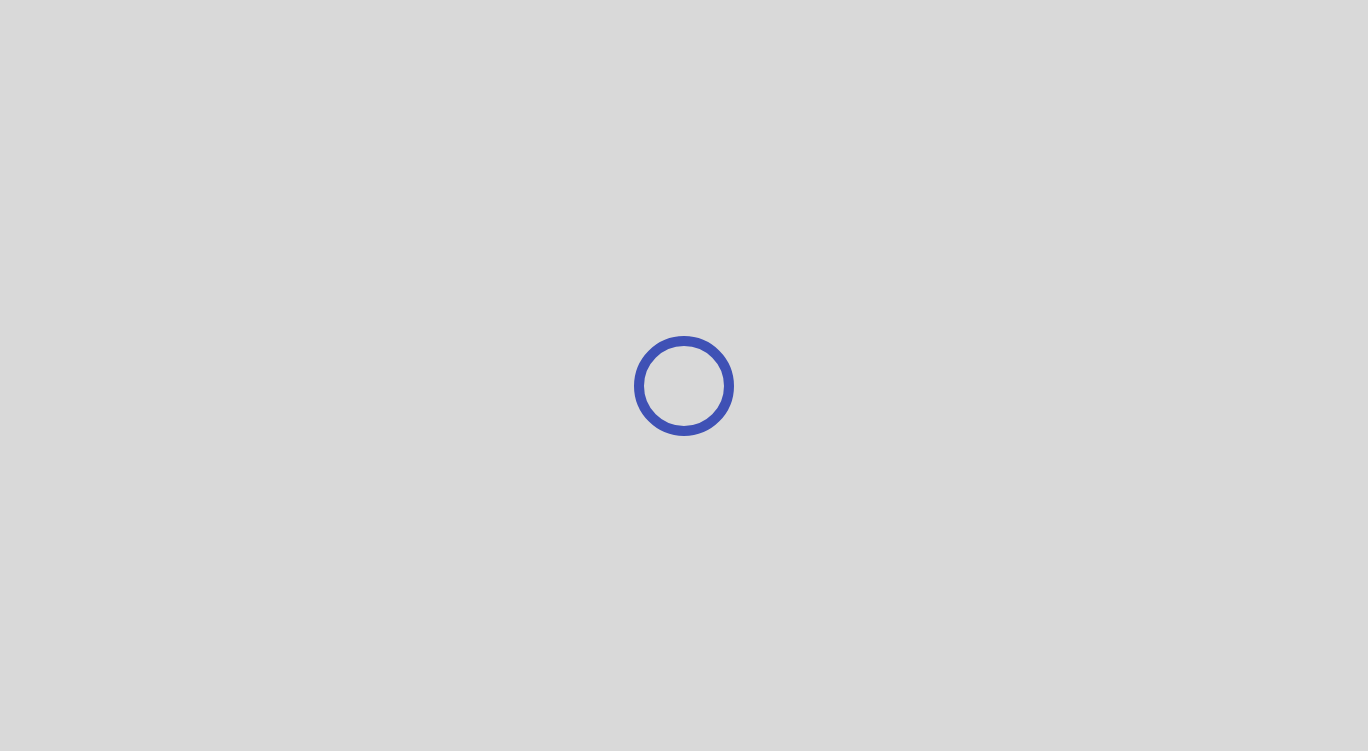 scroll, scrollTop: 0, scrollLeft: 0, axis: both 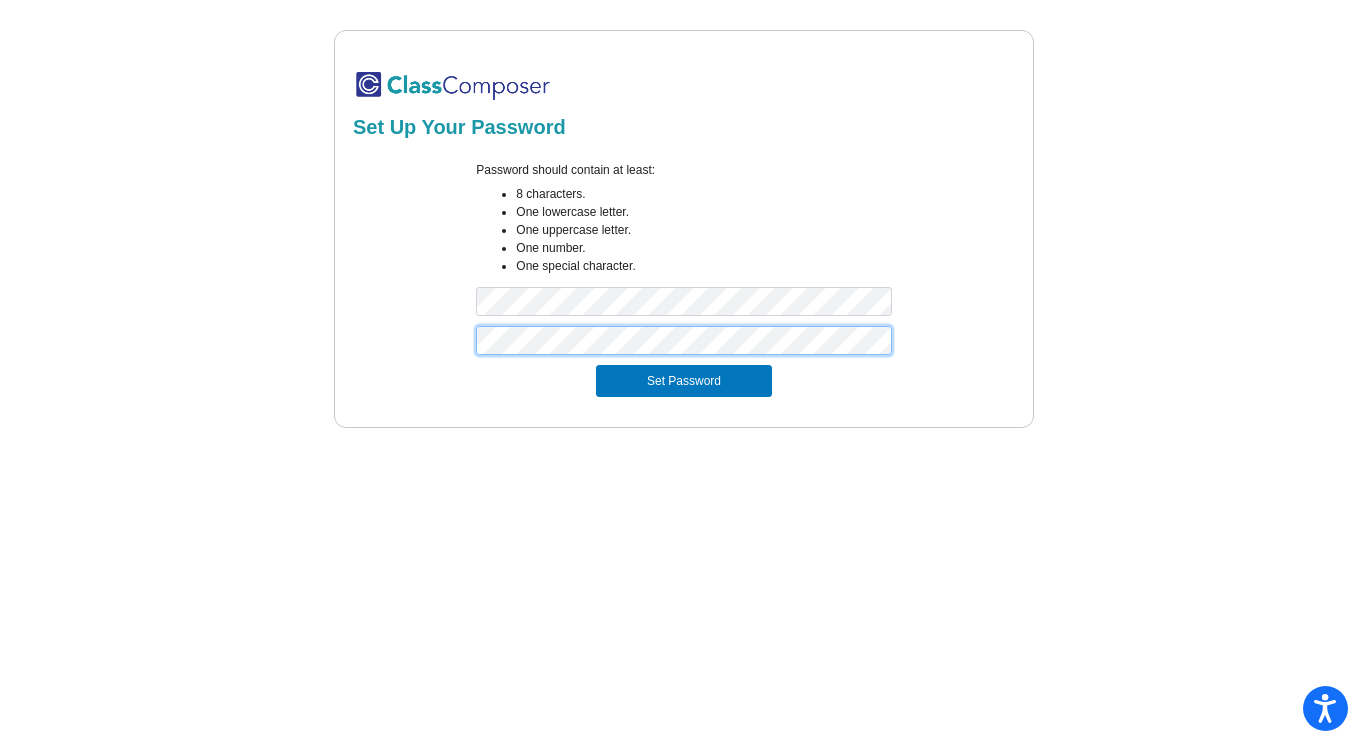 click on "Set Password" at bounding box center [684, 381] 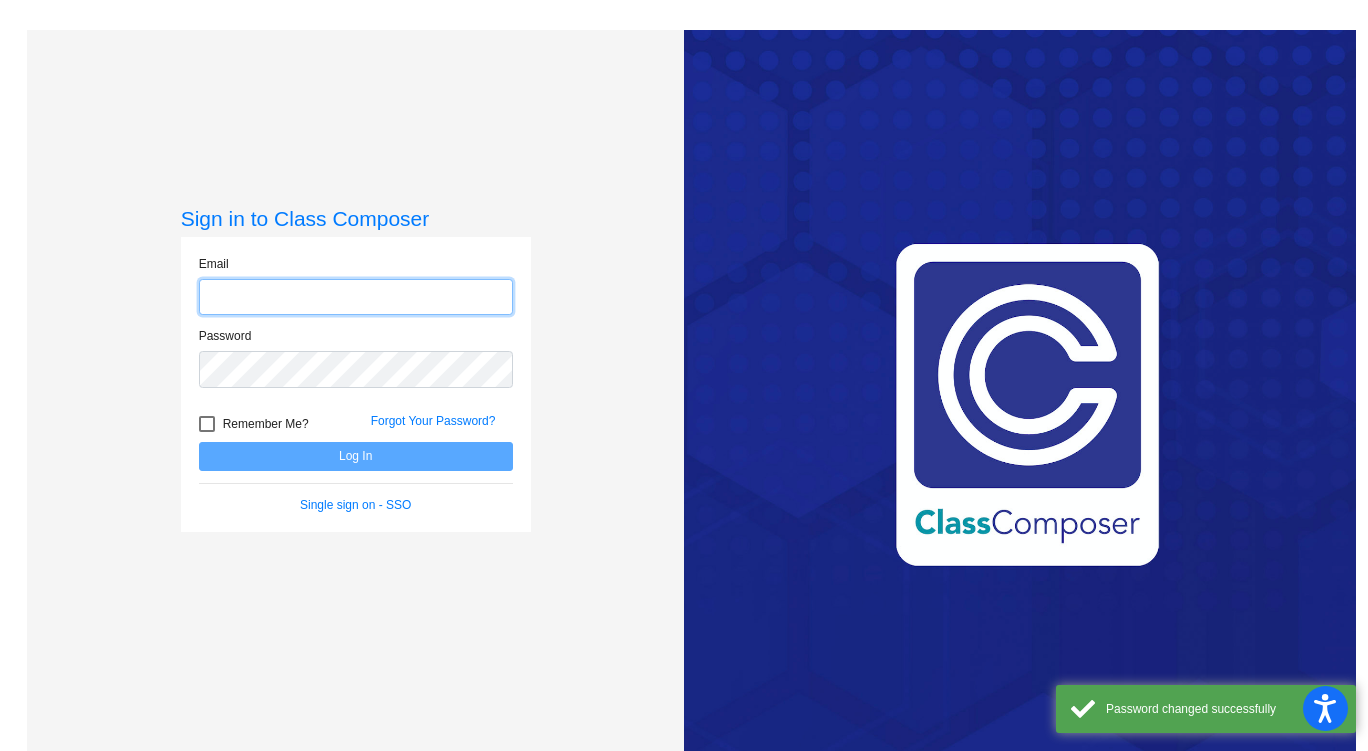 type on "[EMAIL]" 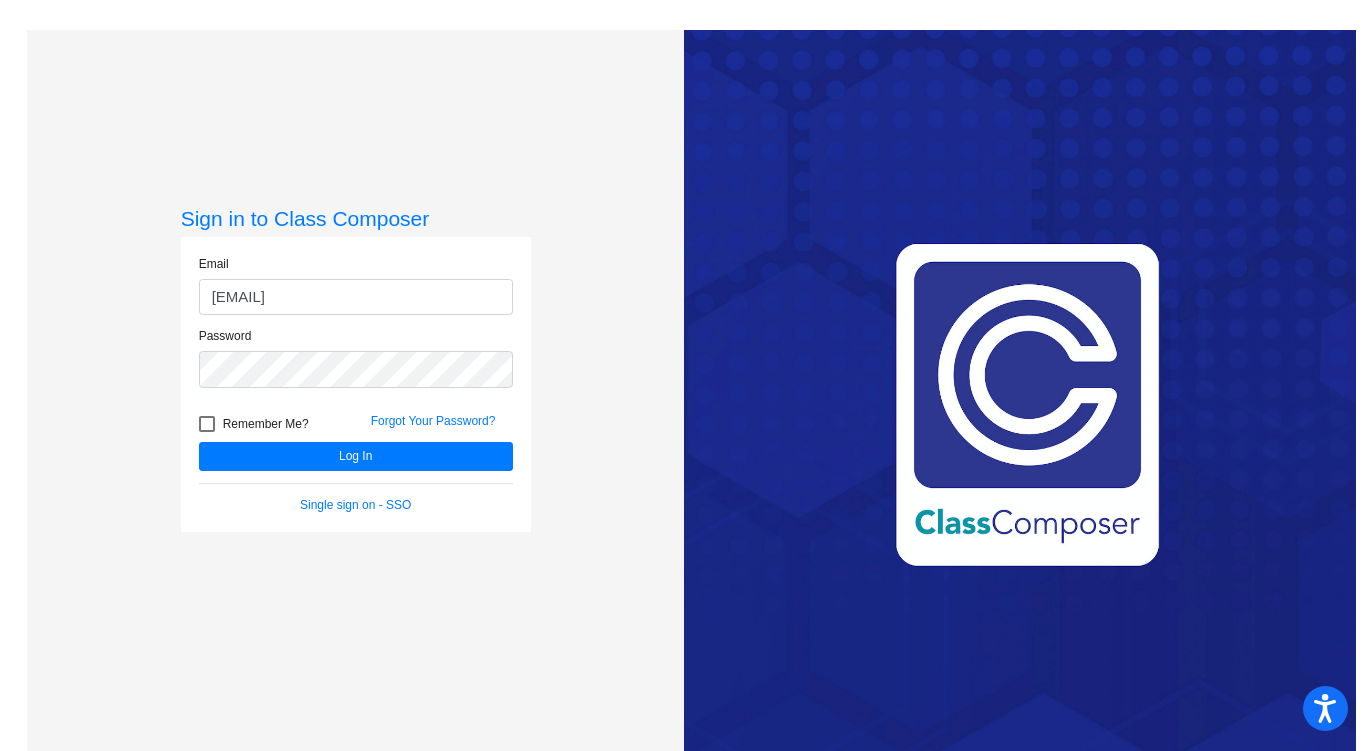 click at bounding box center [207, 424] 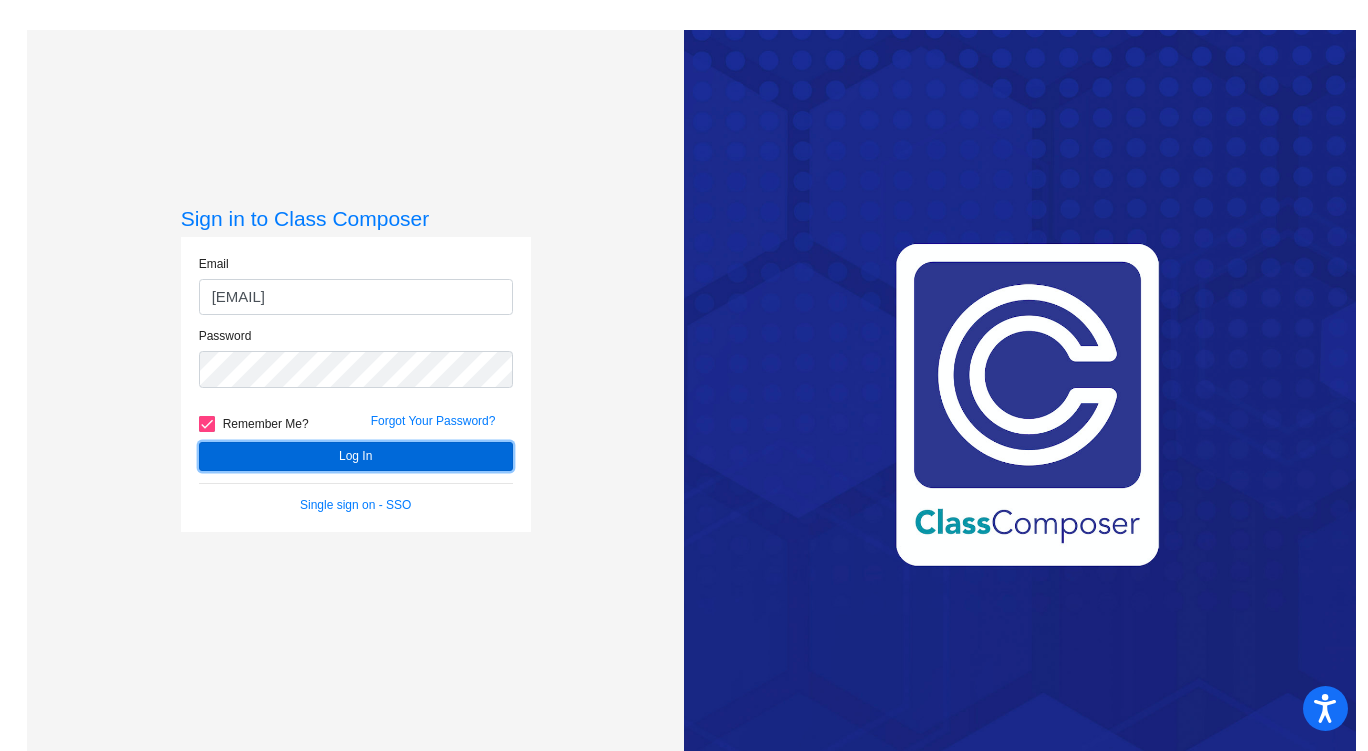 click on "Log In" 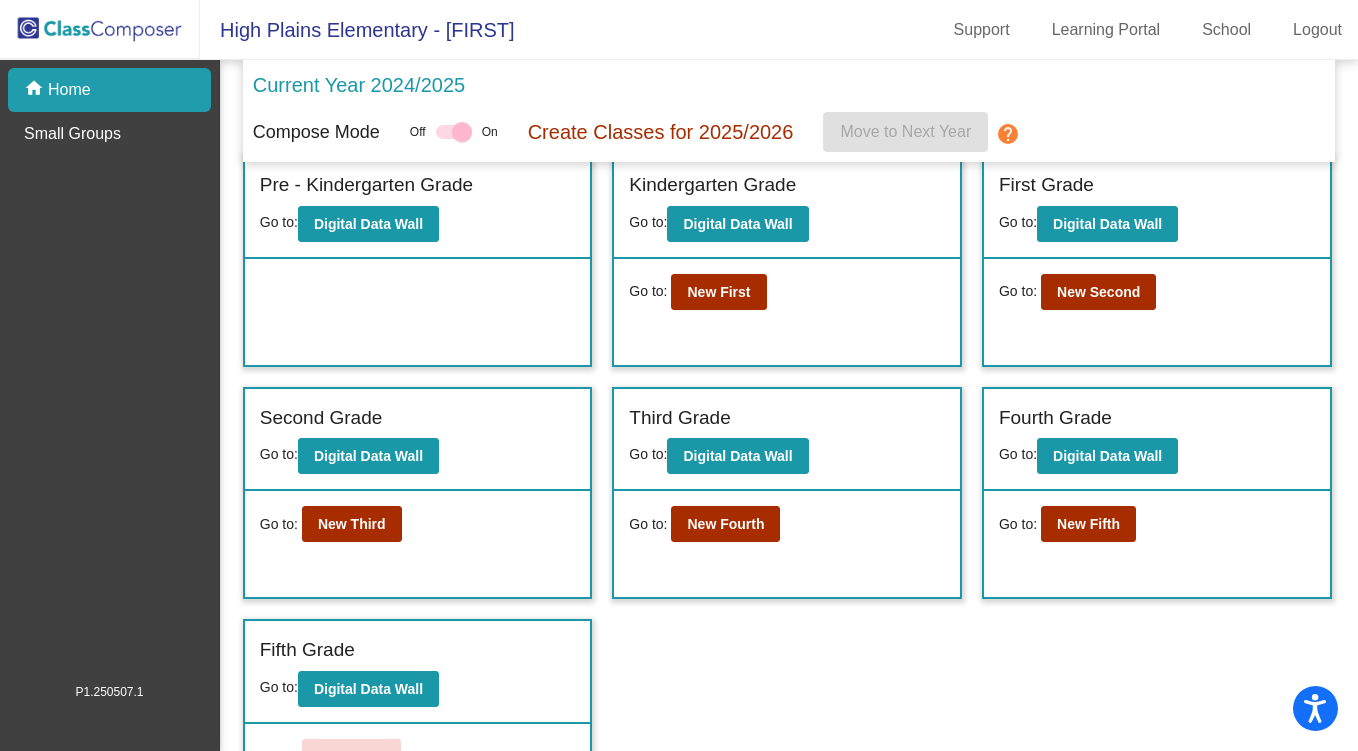 scroll, scrollTop: 0, scrollLeft: 0, axis: both 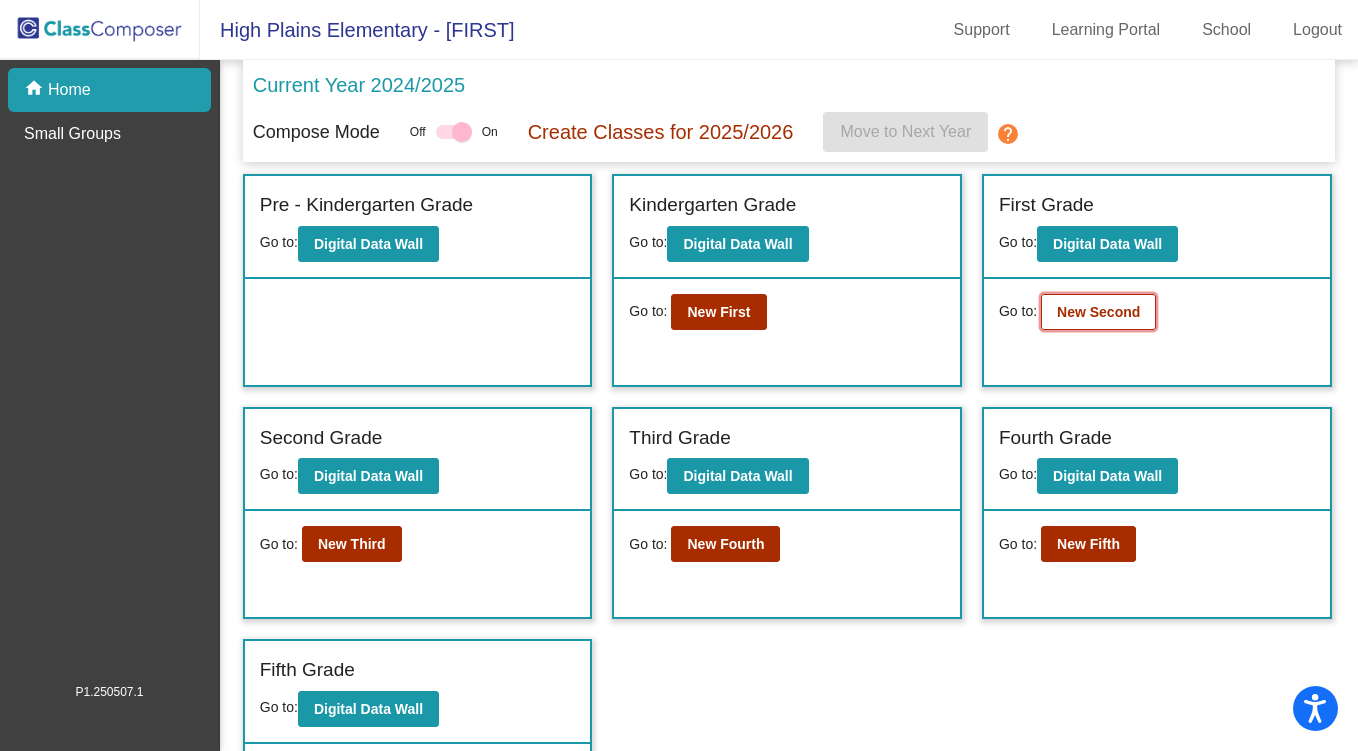 click on "New Second" 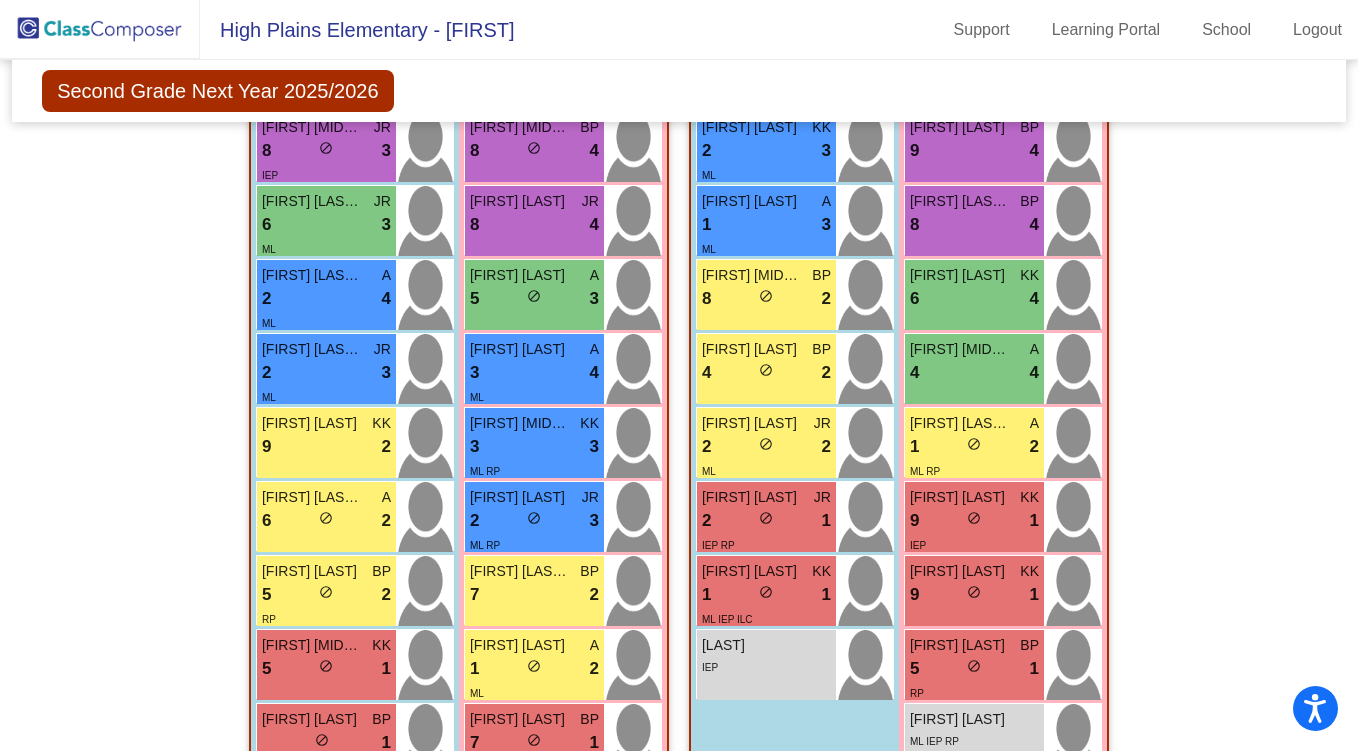 scroll, scrollTop: 1593, scrollLeft: 0, axis: vertical 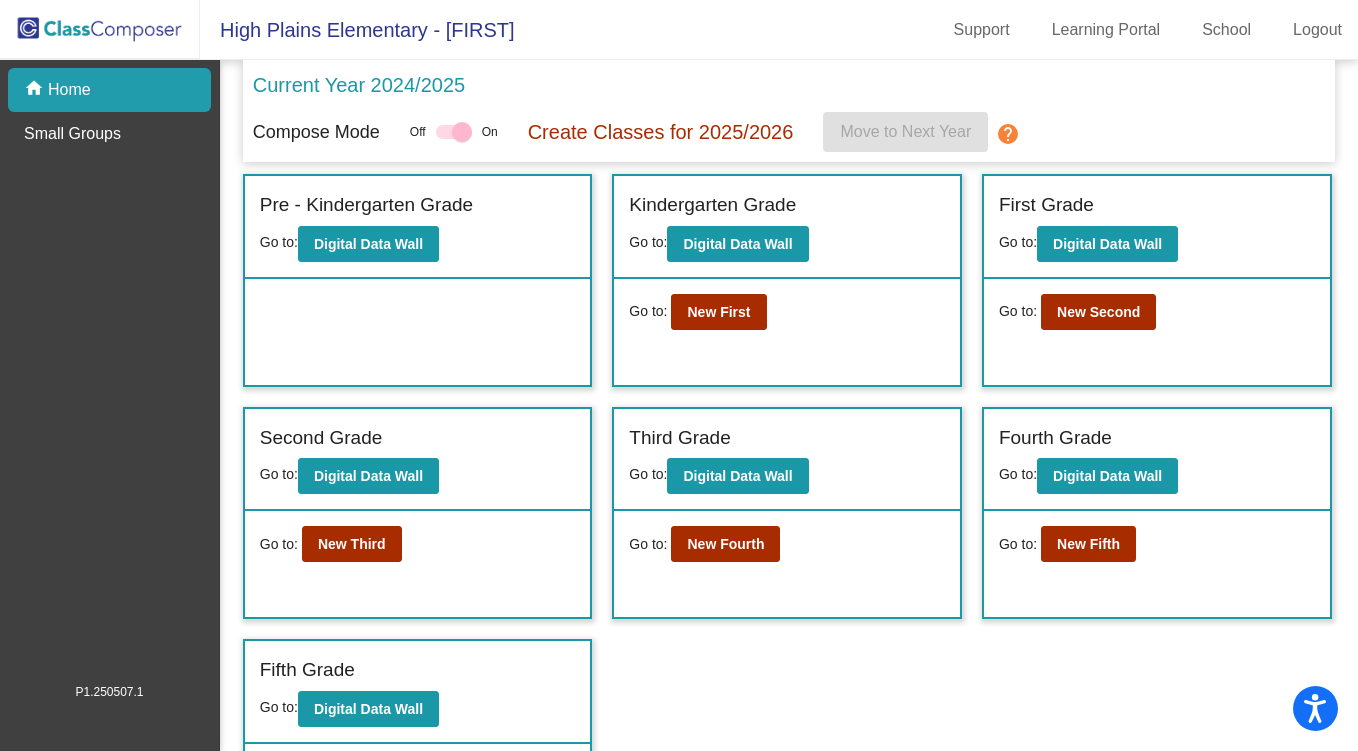 click on "Third Grade Go to: Digital Data Wall" 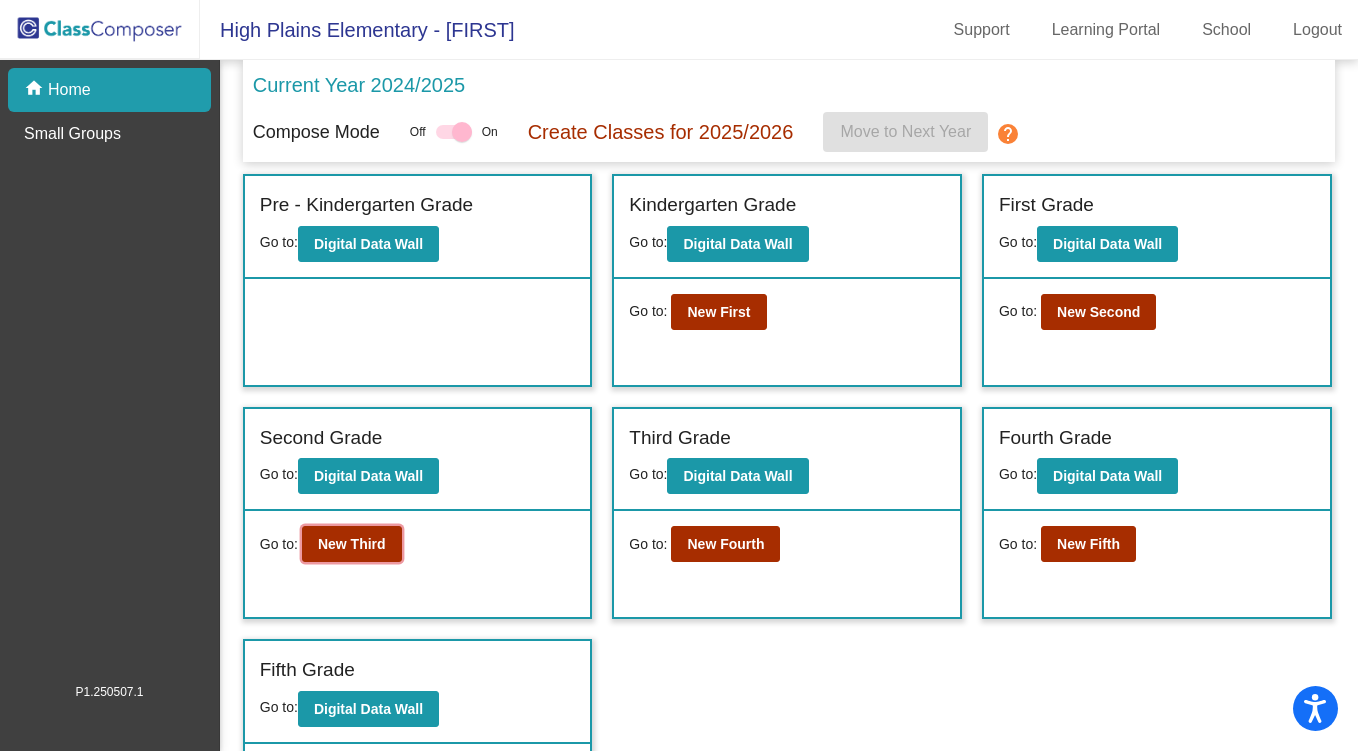 click on "New Third" 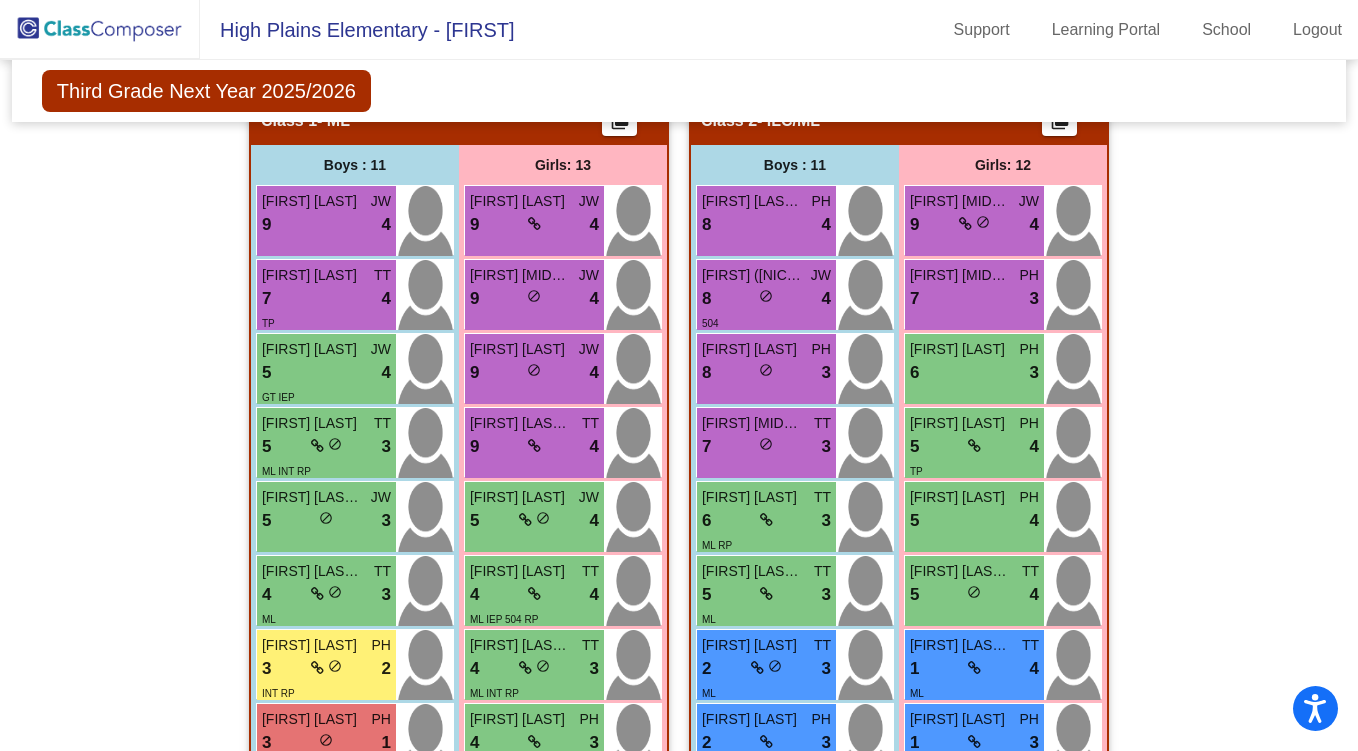 scroll, scrollTop: 347, scrollLeft: 0, axis: vertical 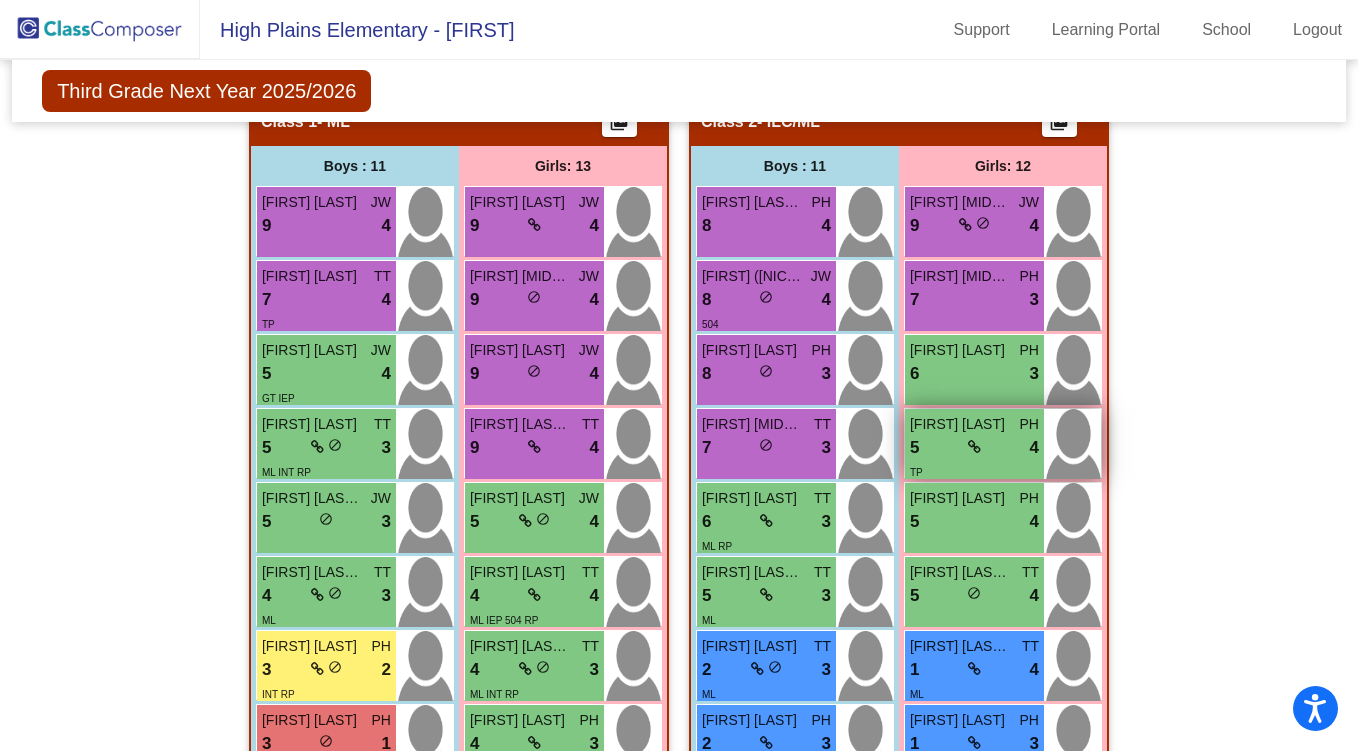 click on "5 lock do_not_disturb_alt 4" at bounding box center (974, 448) 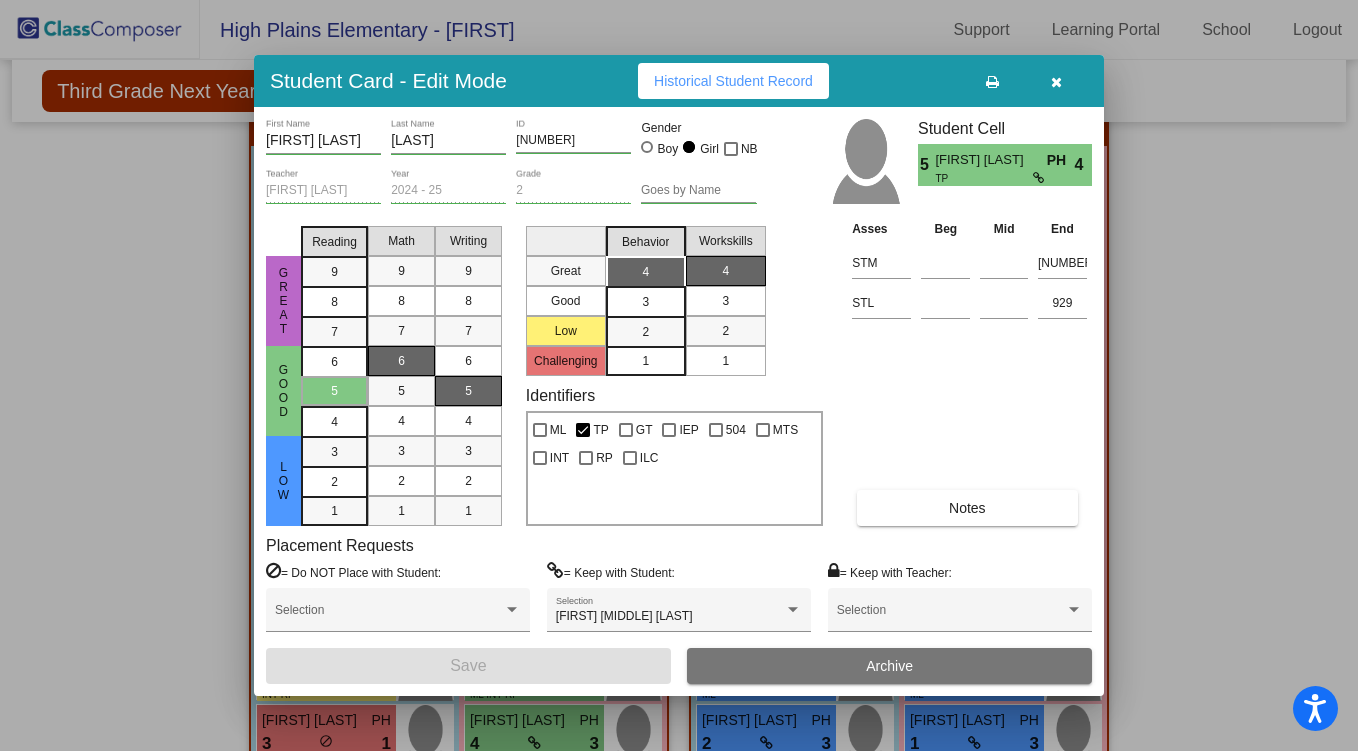 click at bounding box center [1056, 81] 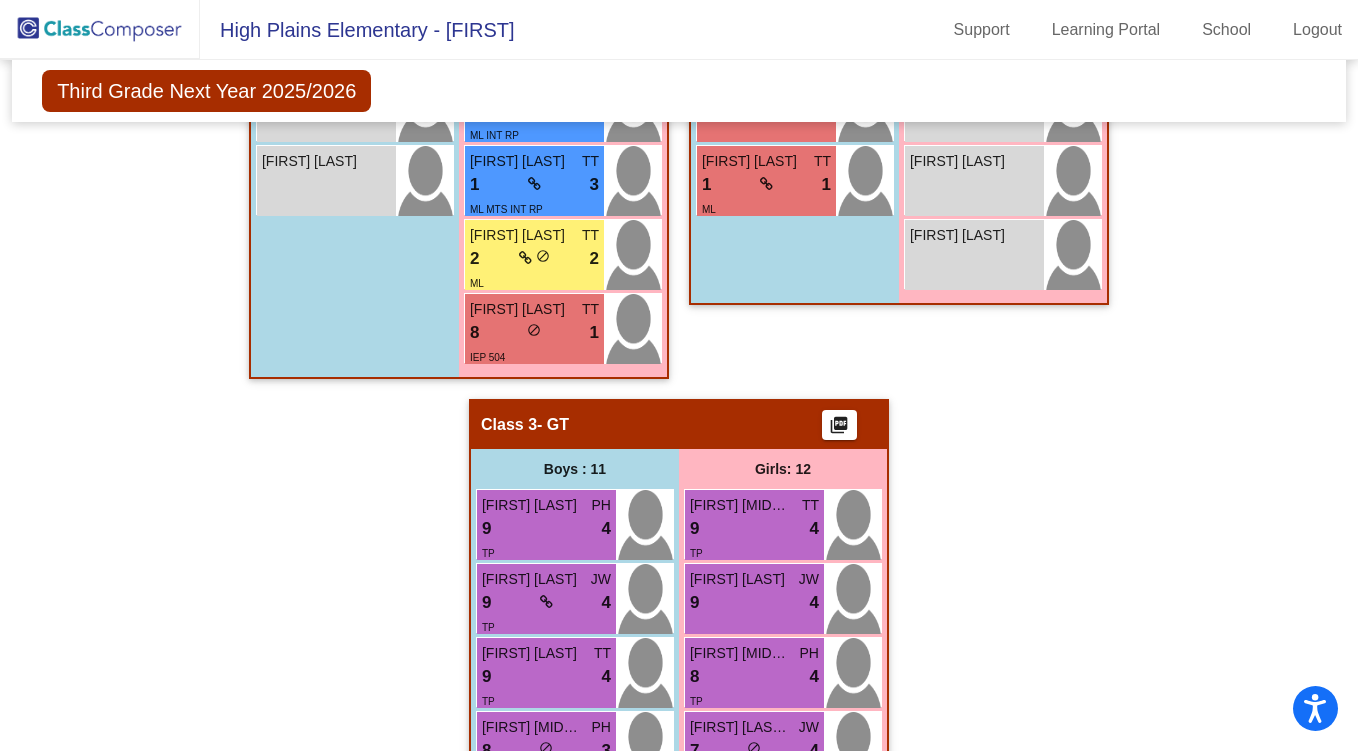 scroll, scrollTop: 1128, scrollLeft: 0, axis: vertical 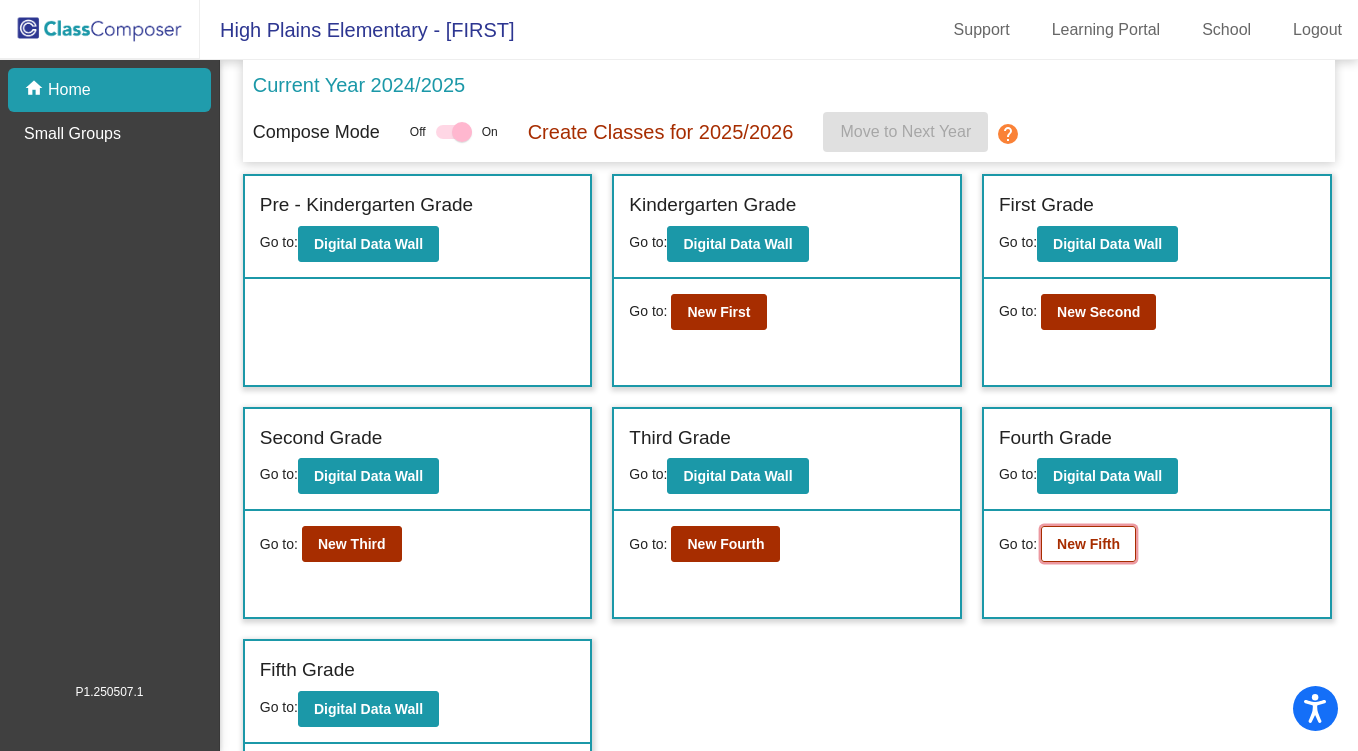 click on "New Fifth" 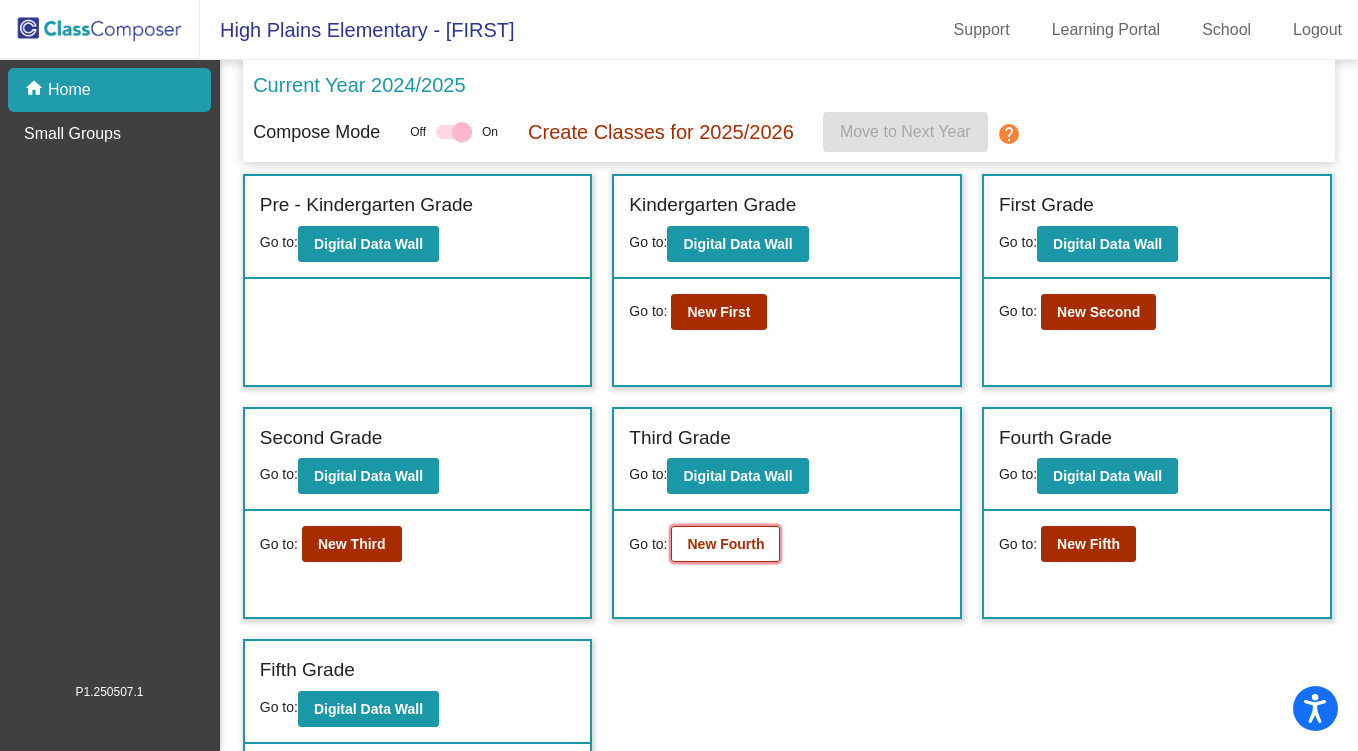 click on "New Fourth" 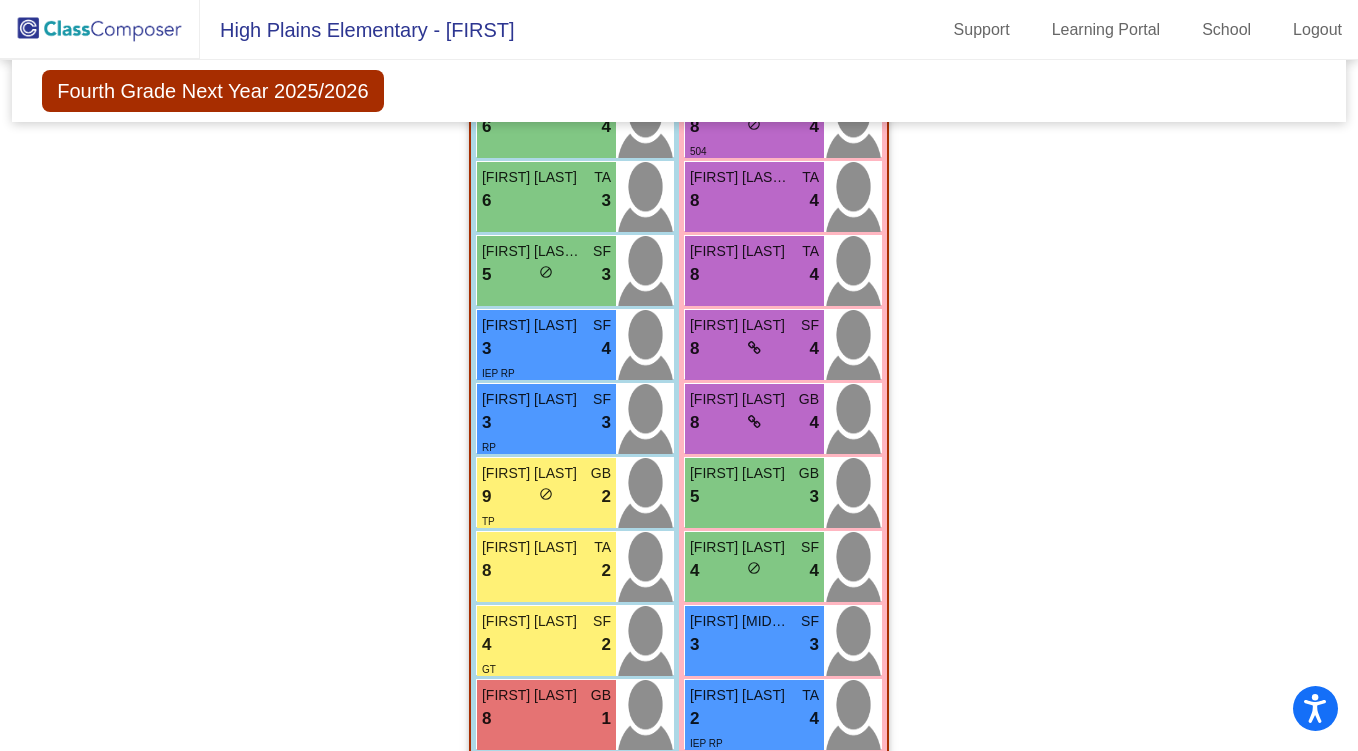 scroll, scrollTop: 1975, scrollLeft: 0, axis: vertical 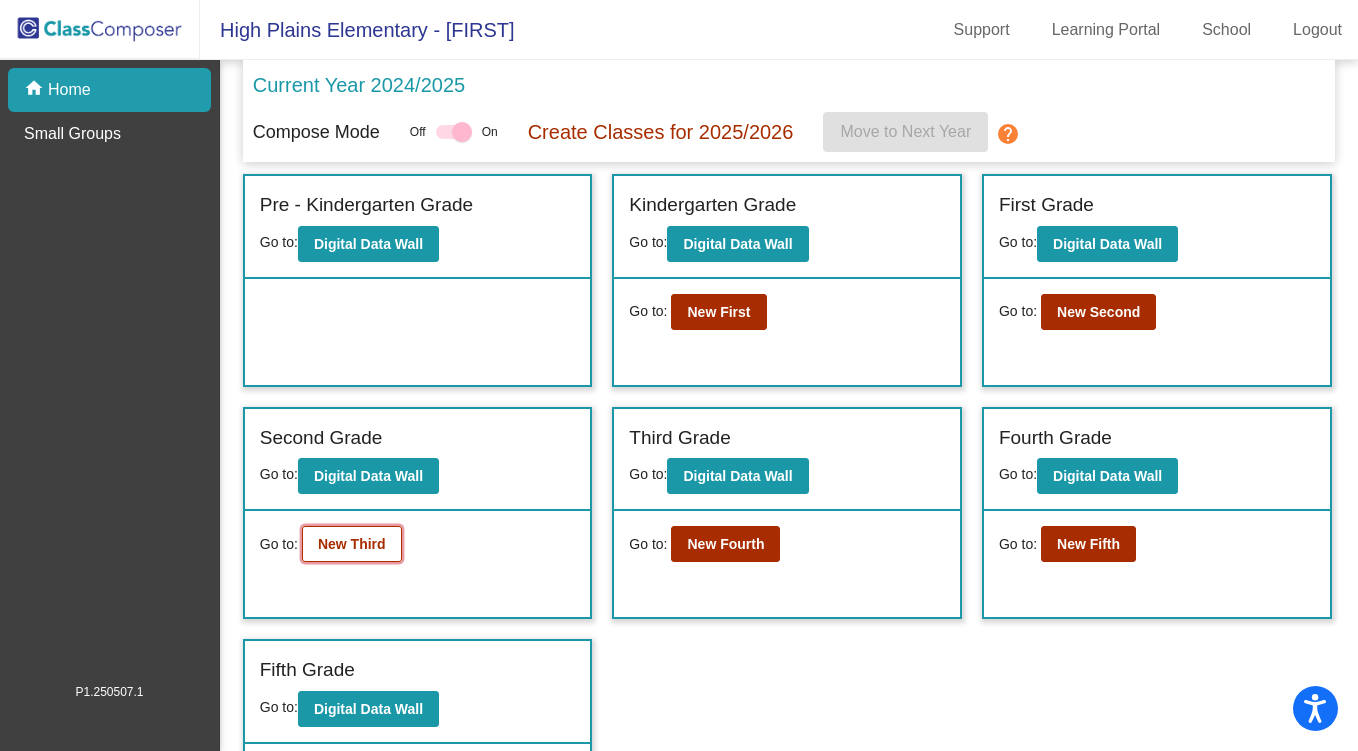 click on "New Third" 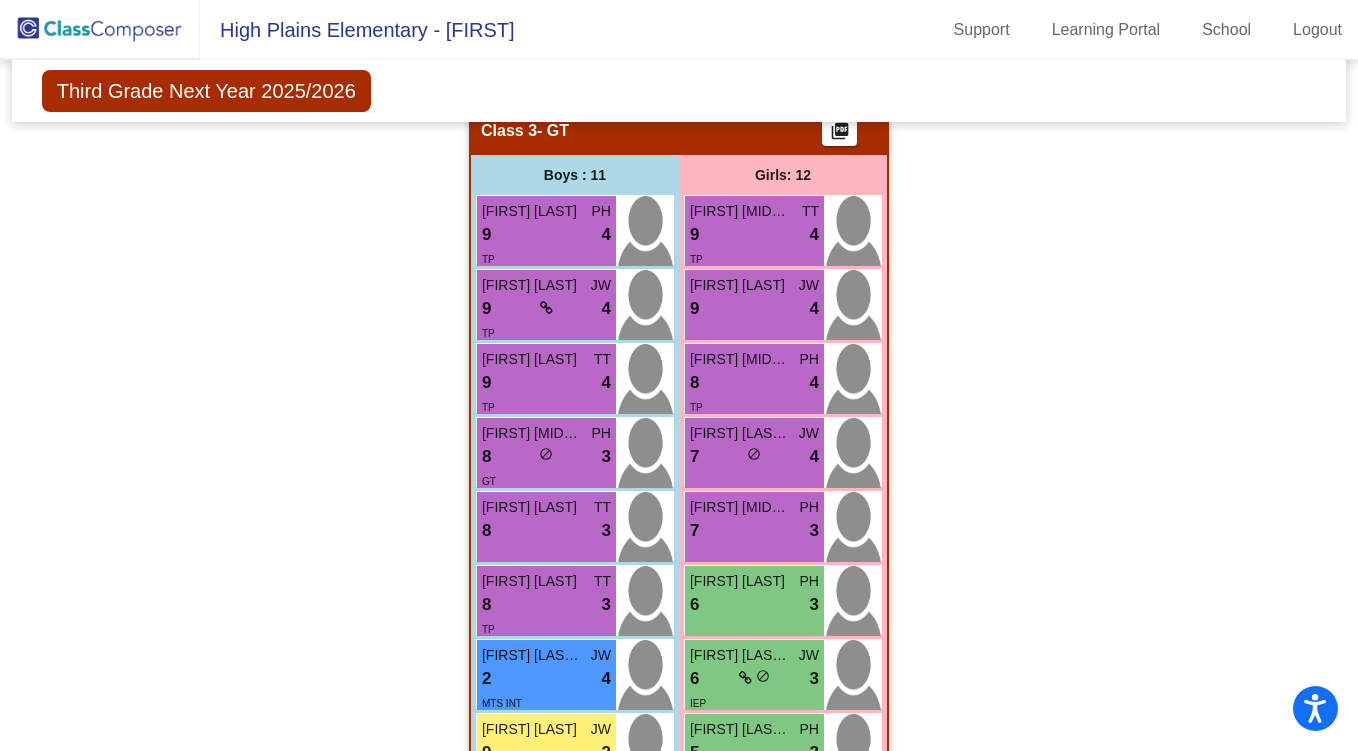 scroll, scrollTop: 1425, scrollLeft: 0, axis: vertical 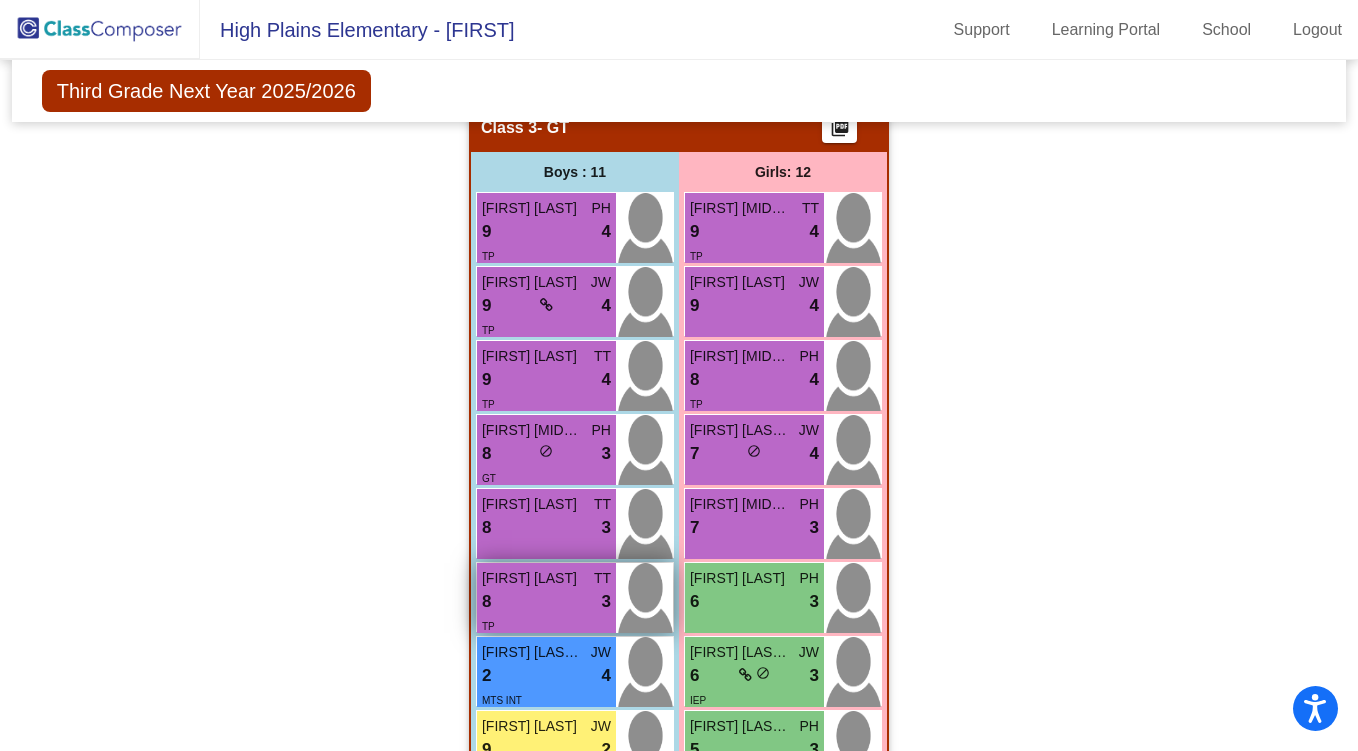 click on "TP" at bounding box center [546, 625] 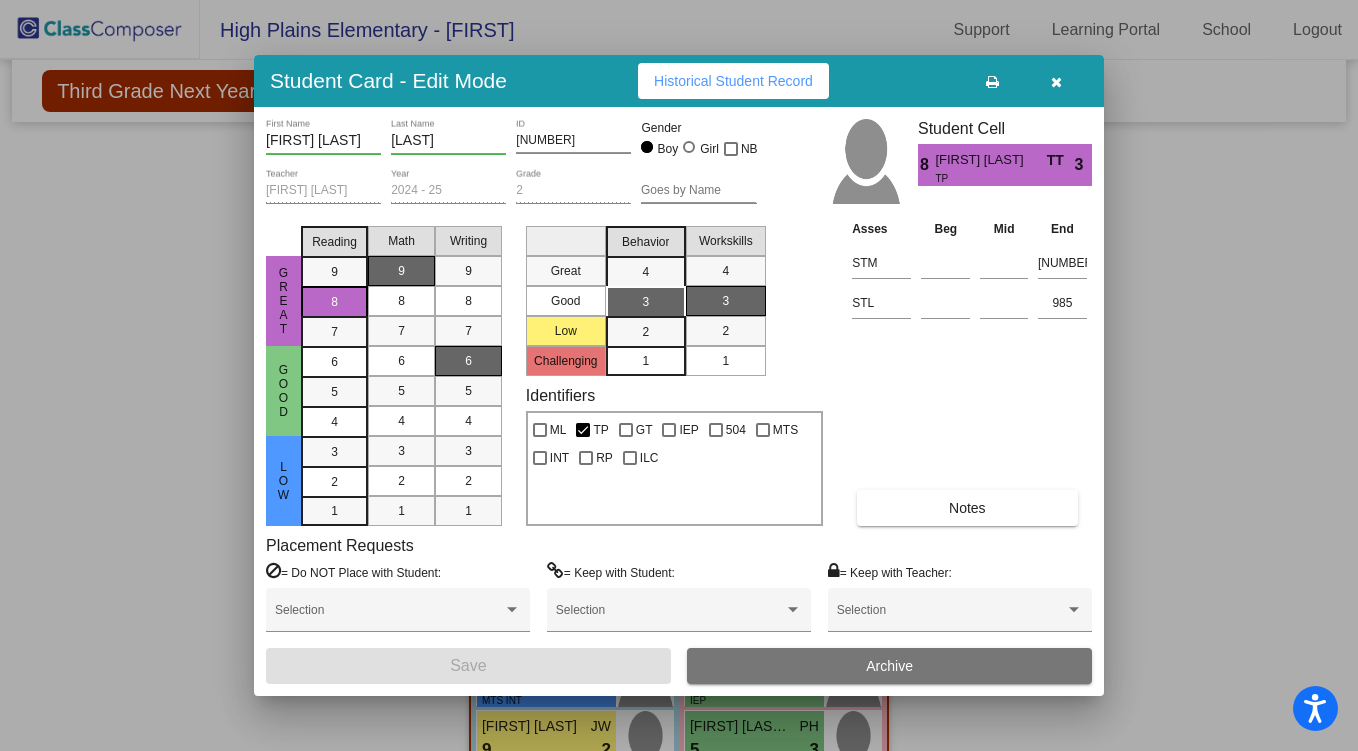 click at bounding box center [1056, 81] 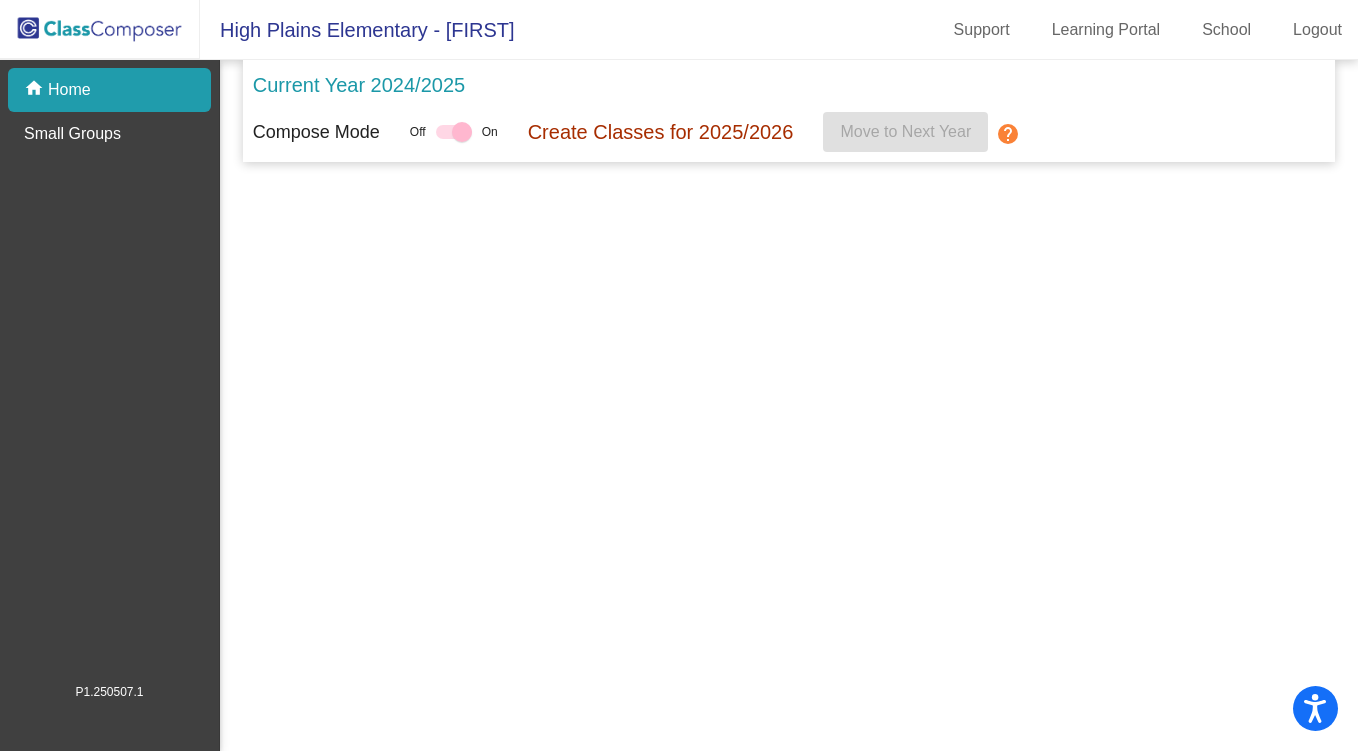 scroll, scrollTop: 0, scrollLeft: 0, axis: both 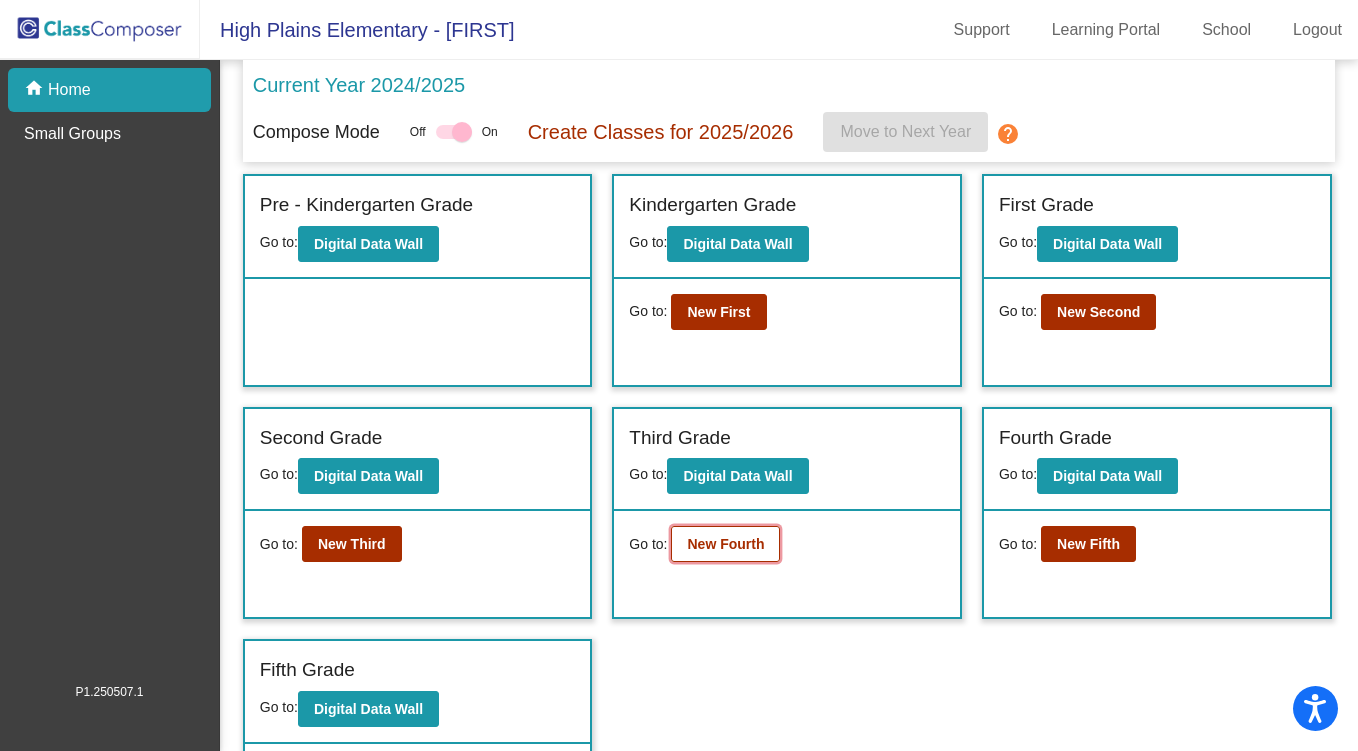 click on "New Fourth" 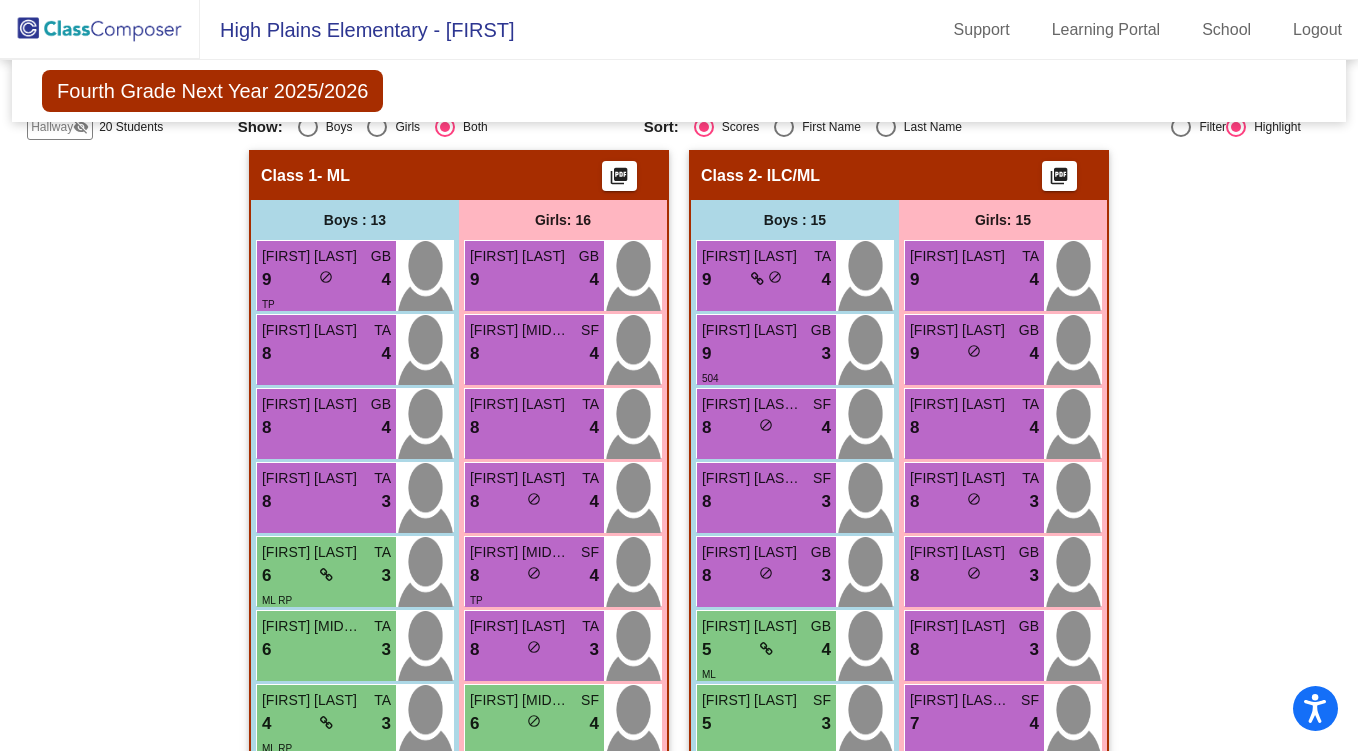 scroll, scrollTop: 303, scrollLeft: 0, axis: vertical 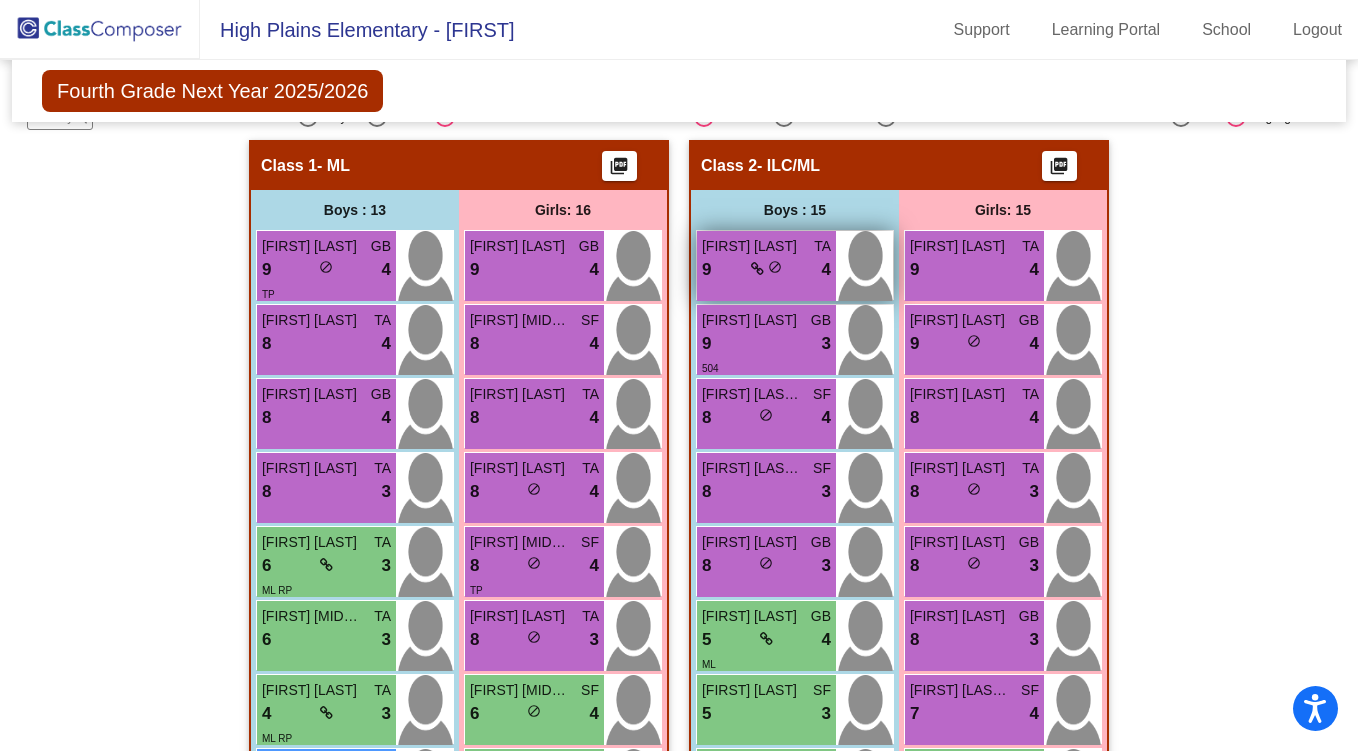 click on "[FIRST] [LAST]" at bounding box center (752, 246) 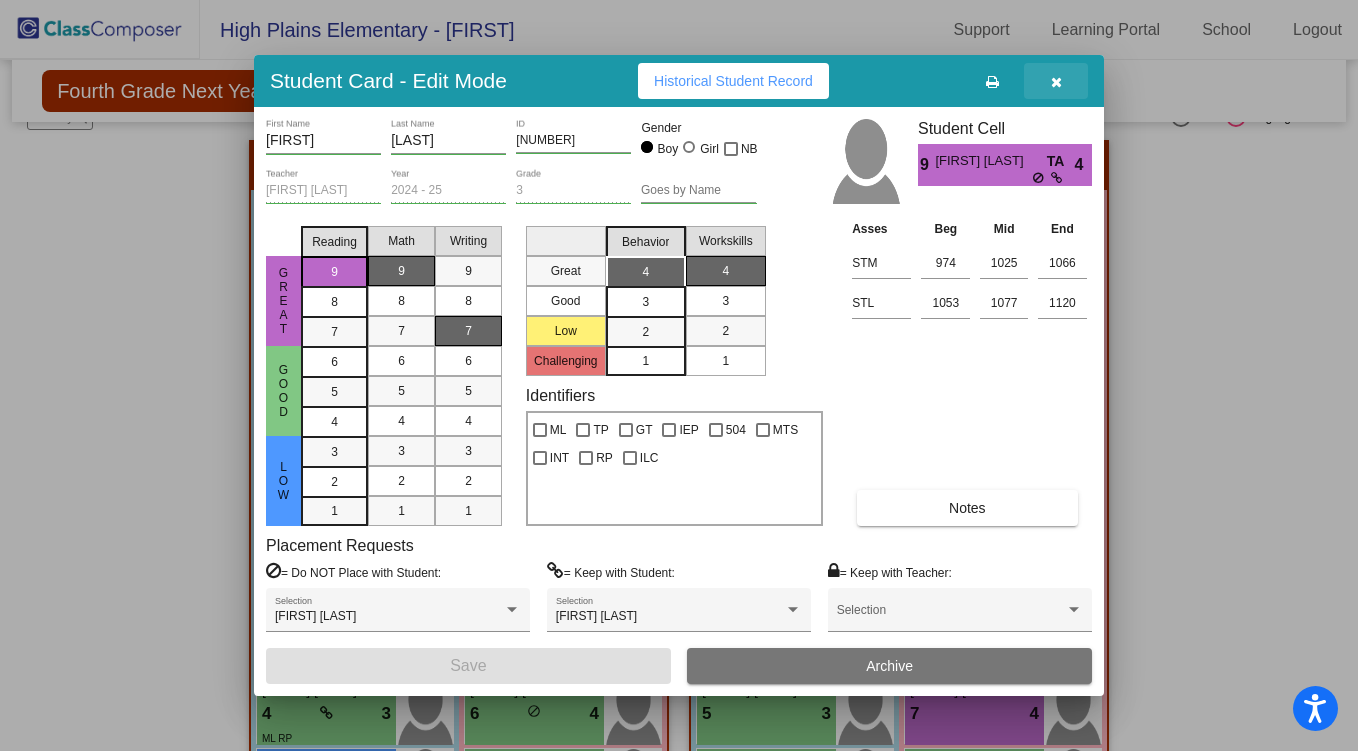 click at bounding box center (1056, 82) 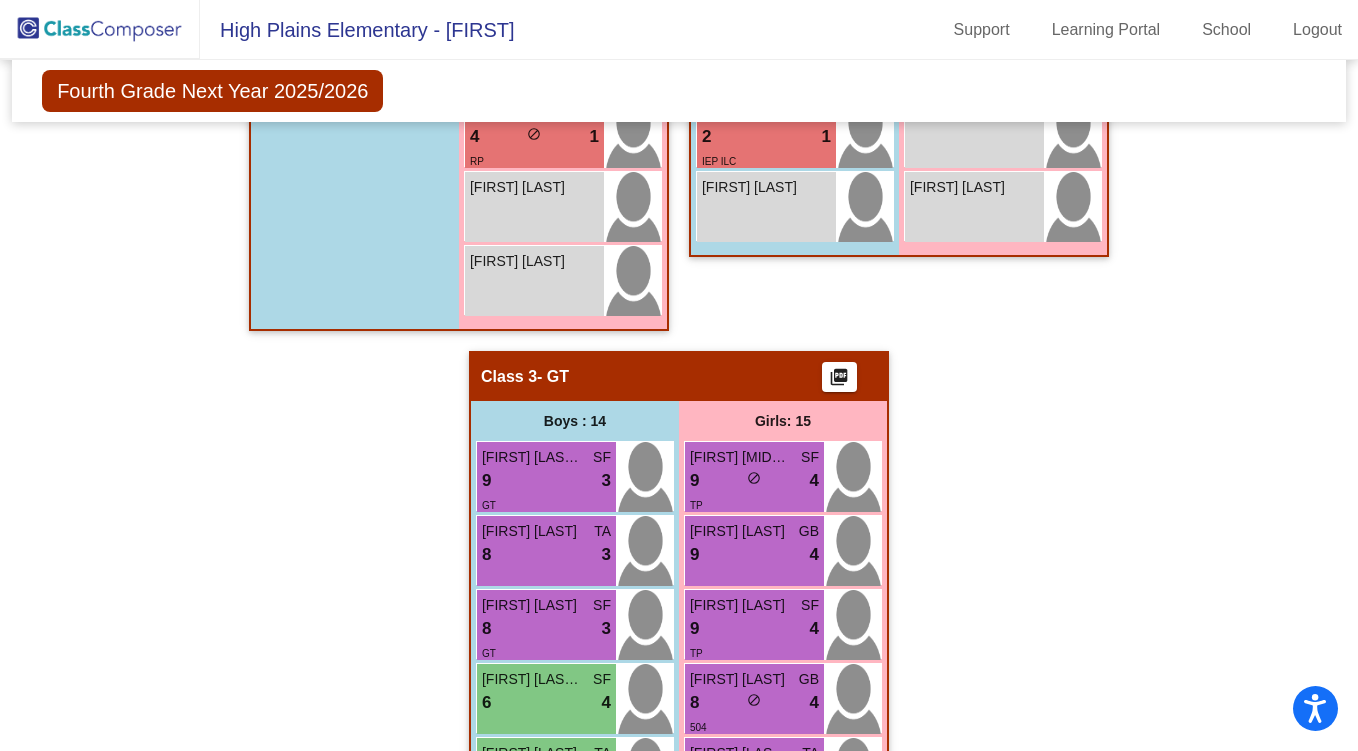 scroll, scrollTop: 1409, scrollLeft: 0, axis: vertical 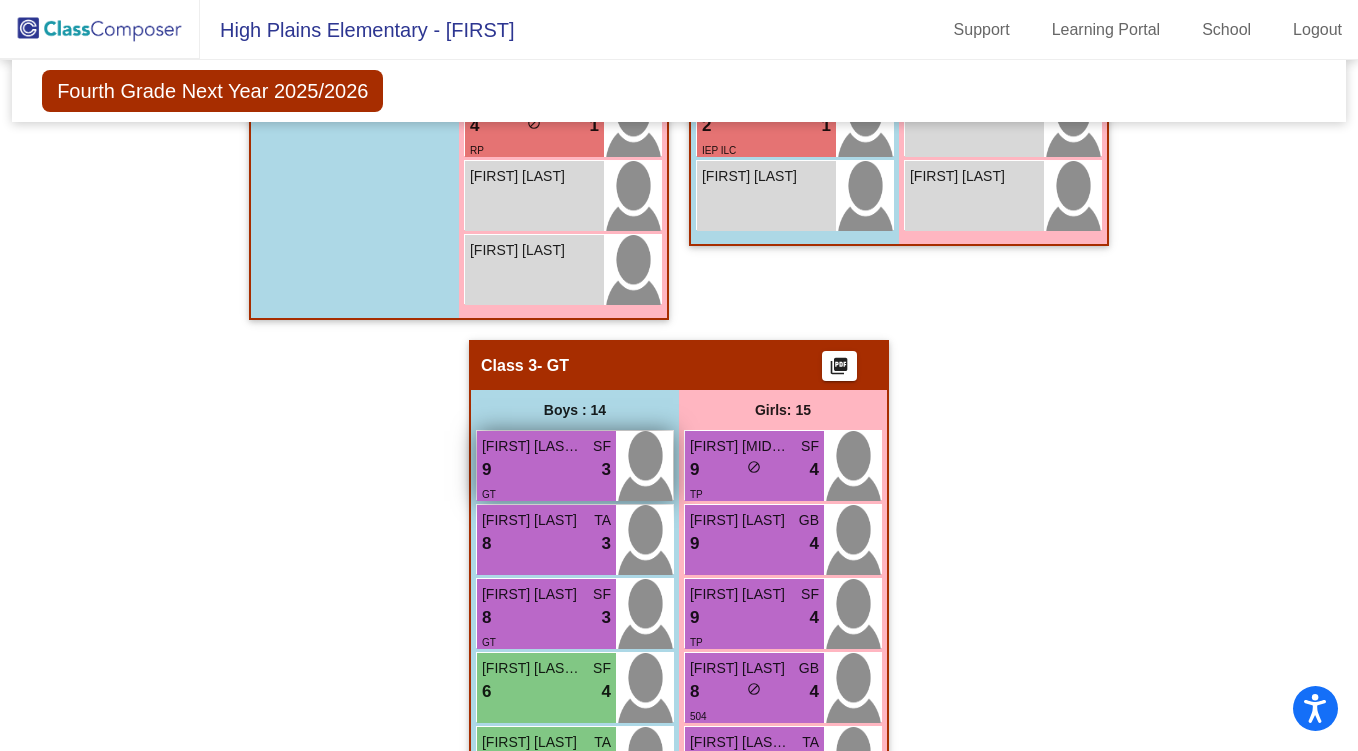 click on "GT" at bounding box center [489, 494] 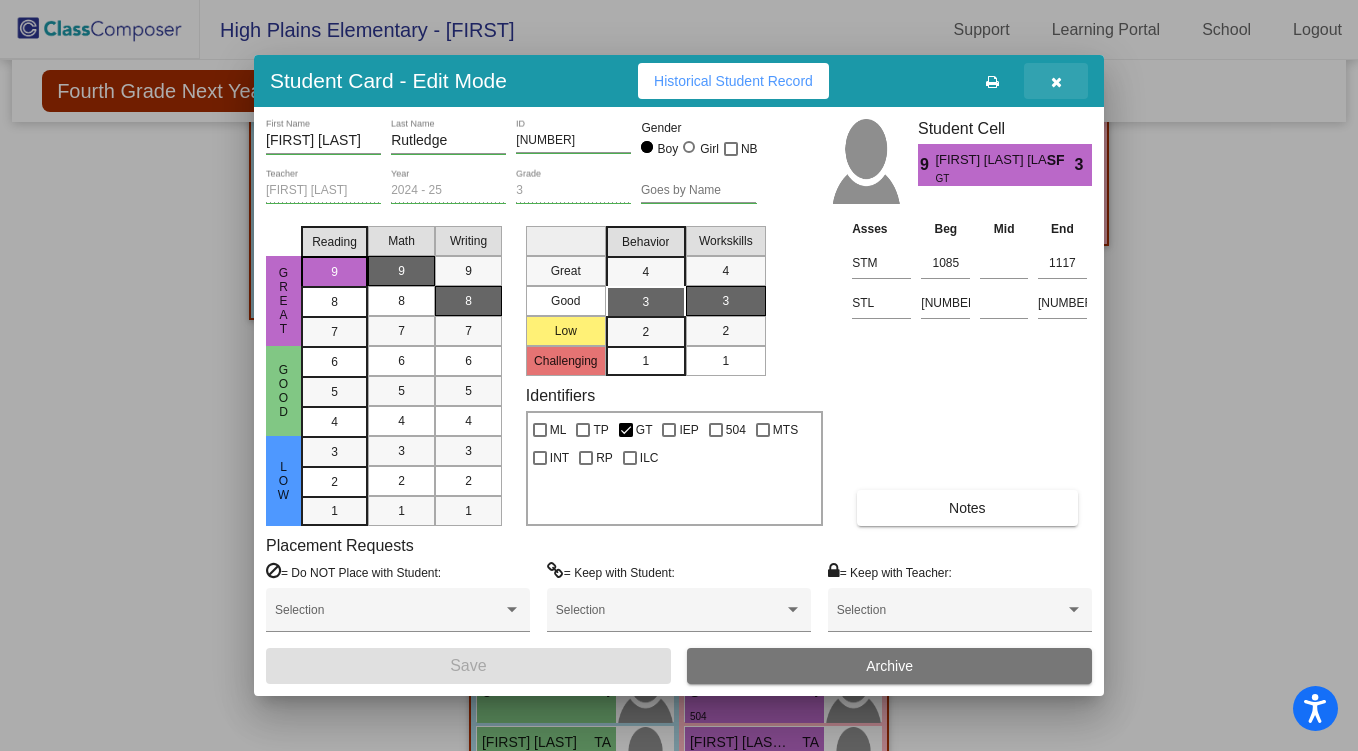click at bounding box center (1056, 81) 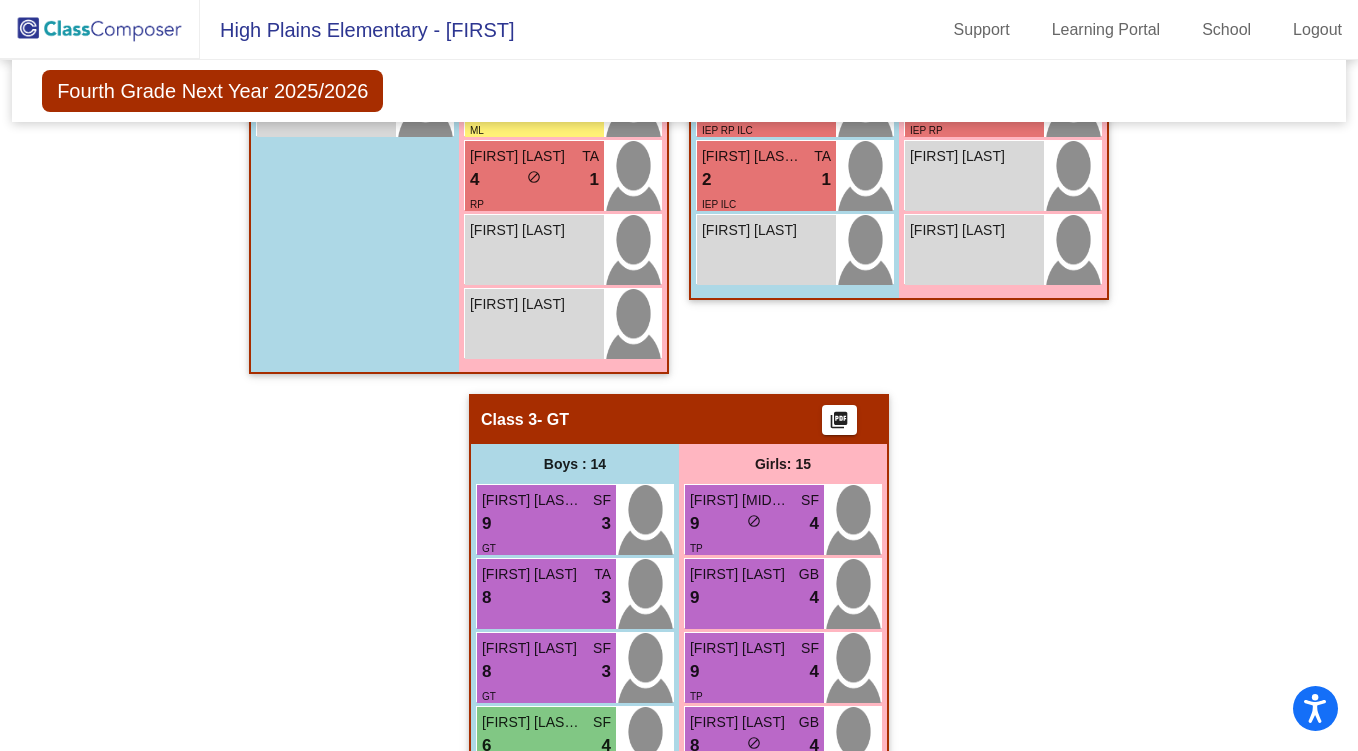 scroll, scrollTop: 1358, scrollLeft: 0, axis: vertical 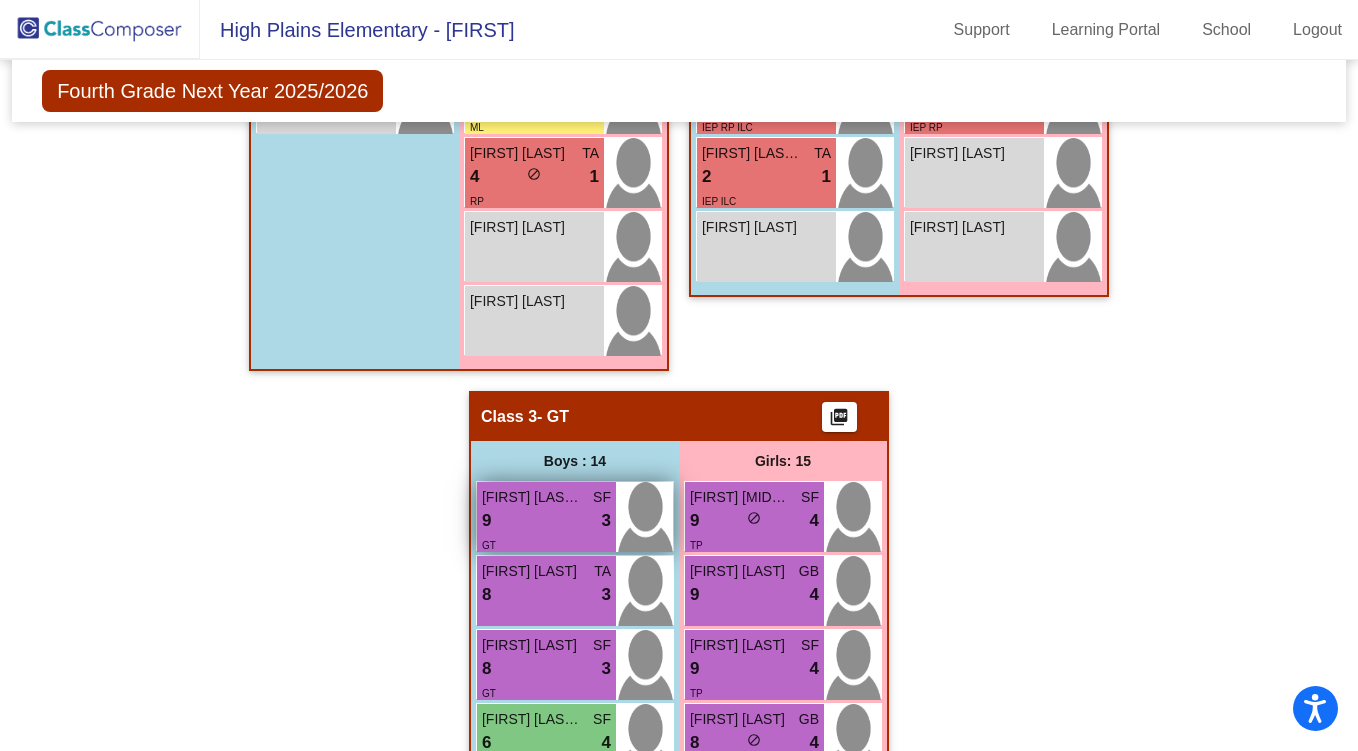 click on "9 lock do_not_disturb_alt 3" at bounding box center (546, 521) 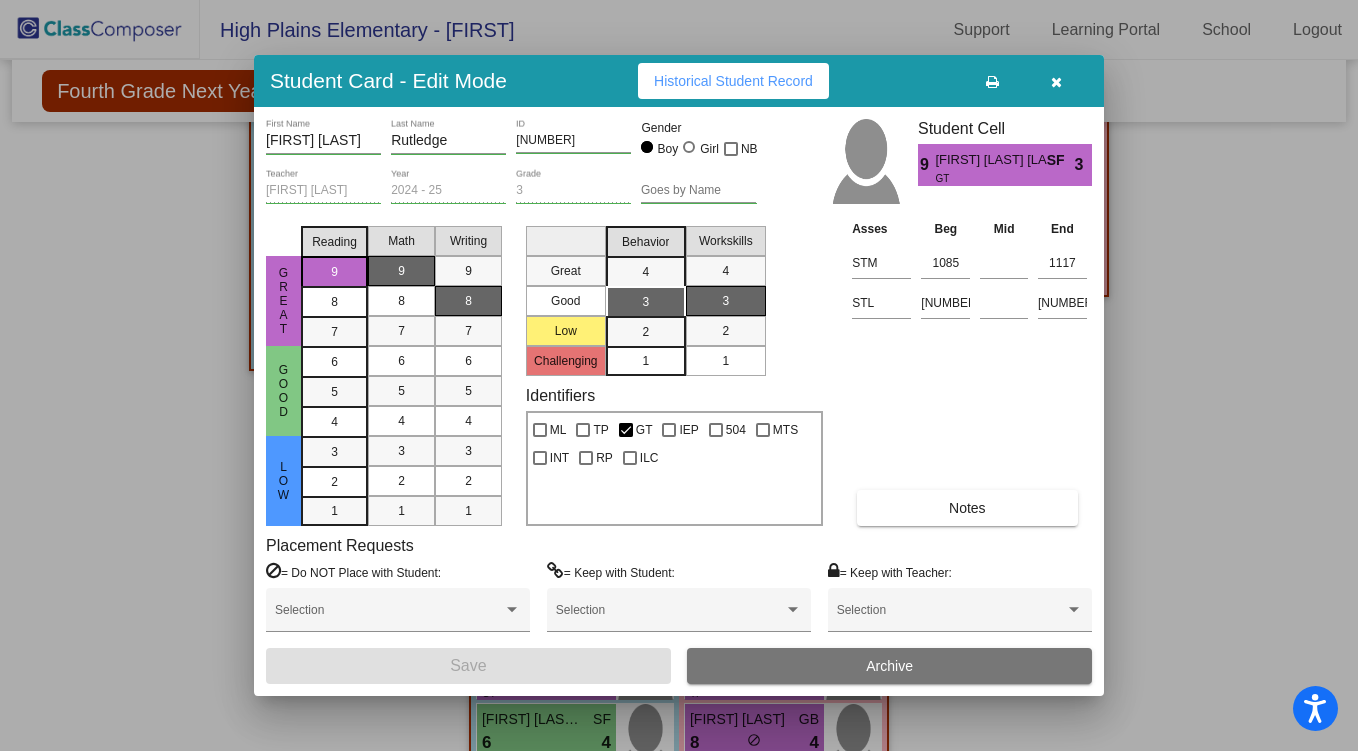 click at bounding box center [1056, 81] 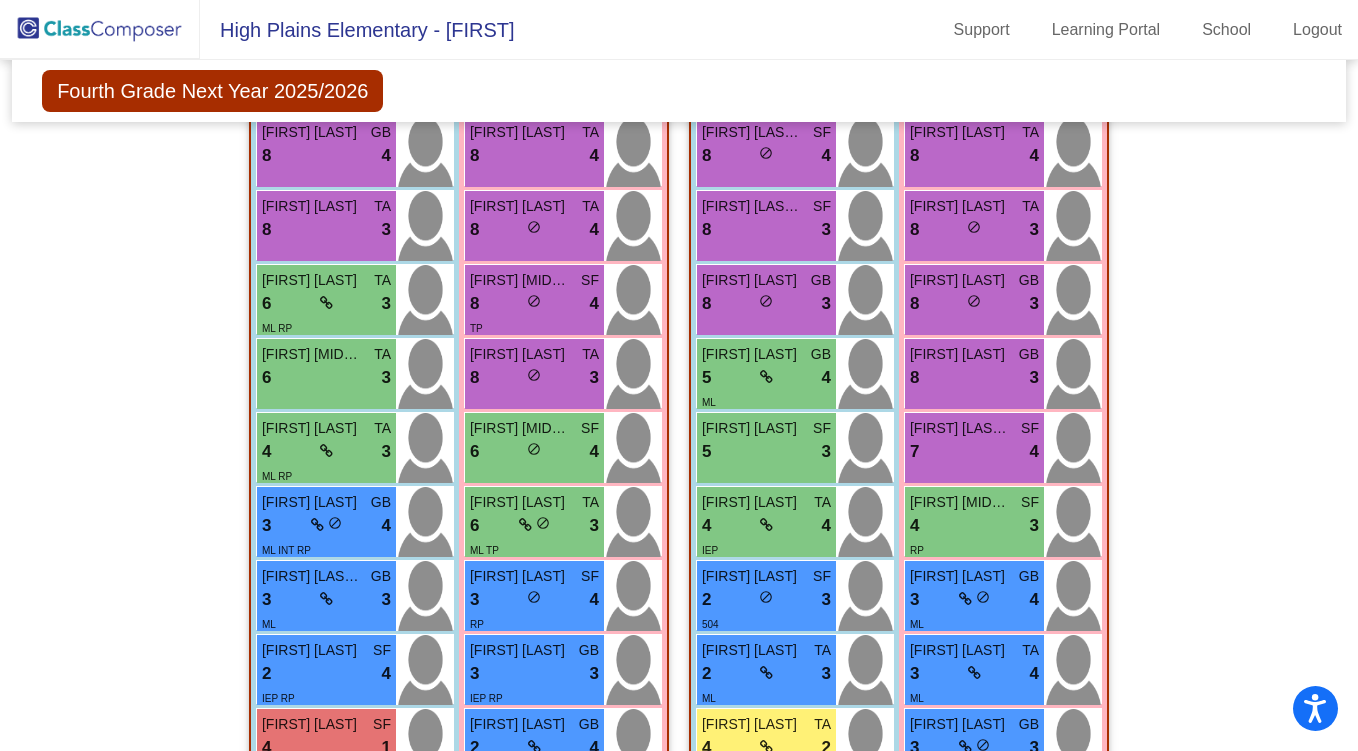 scroll, scrollTop: 568, scrollLeft: 0, axis: vertical 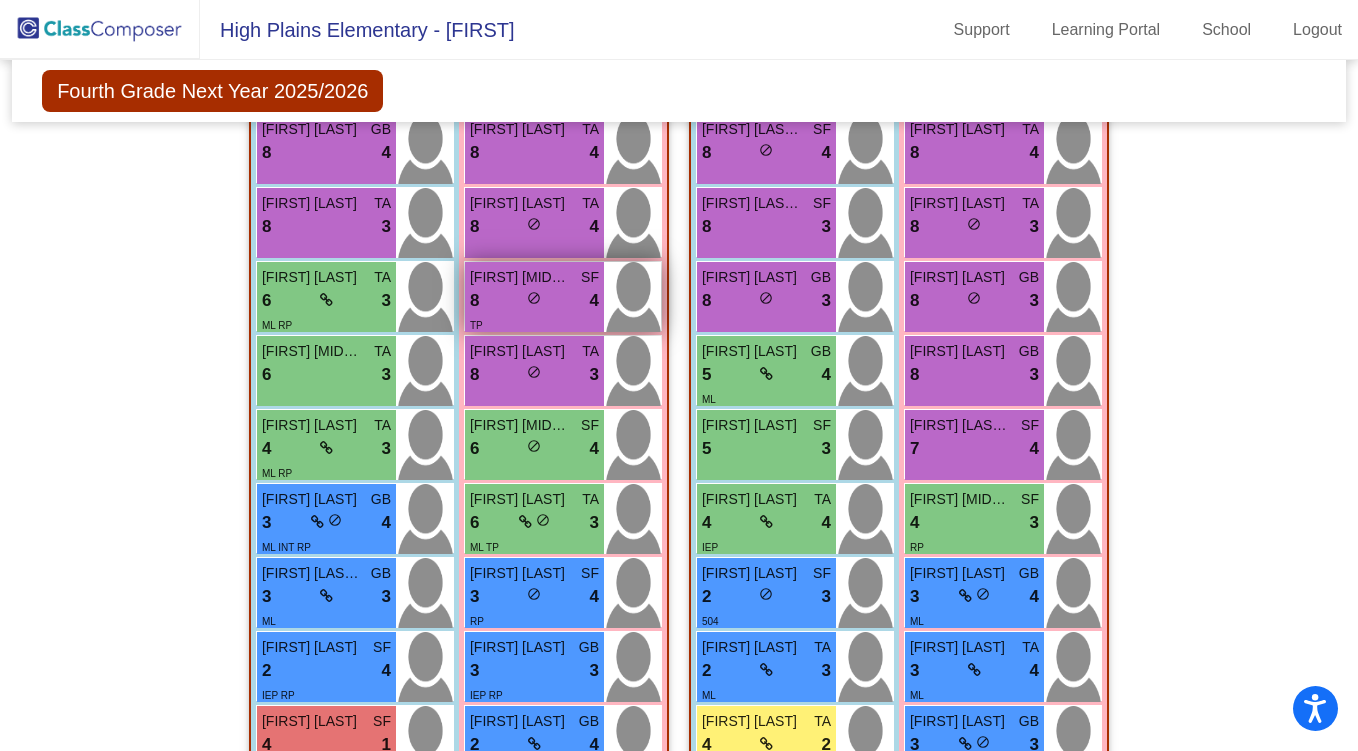click on "do_not_disturb_alt" at bounding box center (534, 298) 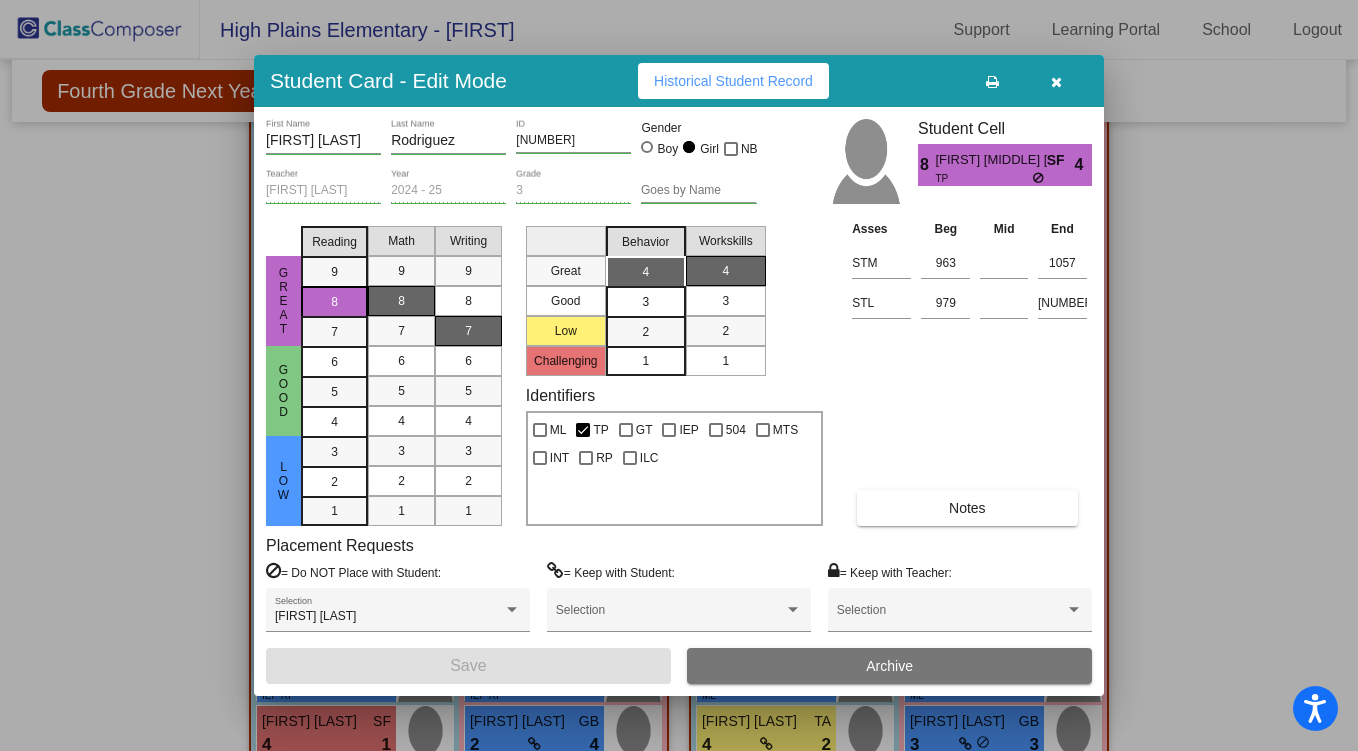 click at bounding box center (1056, 81) 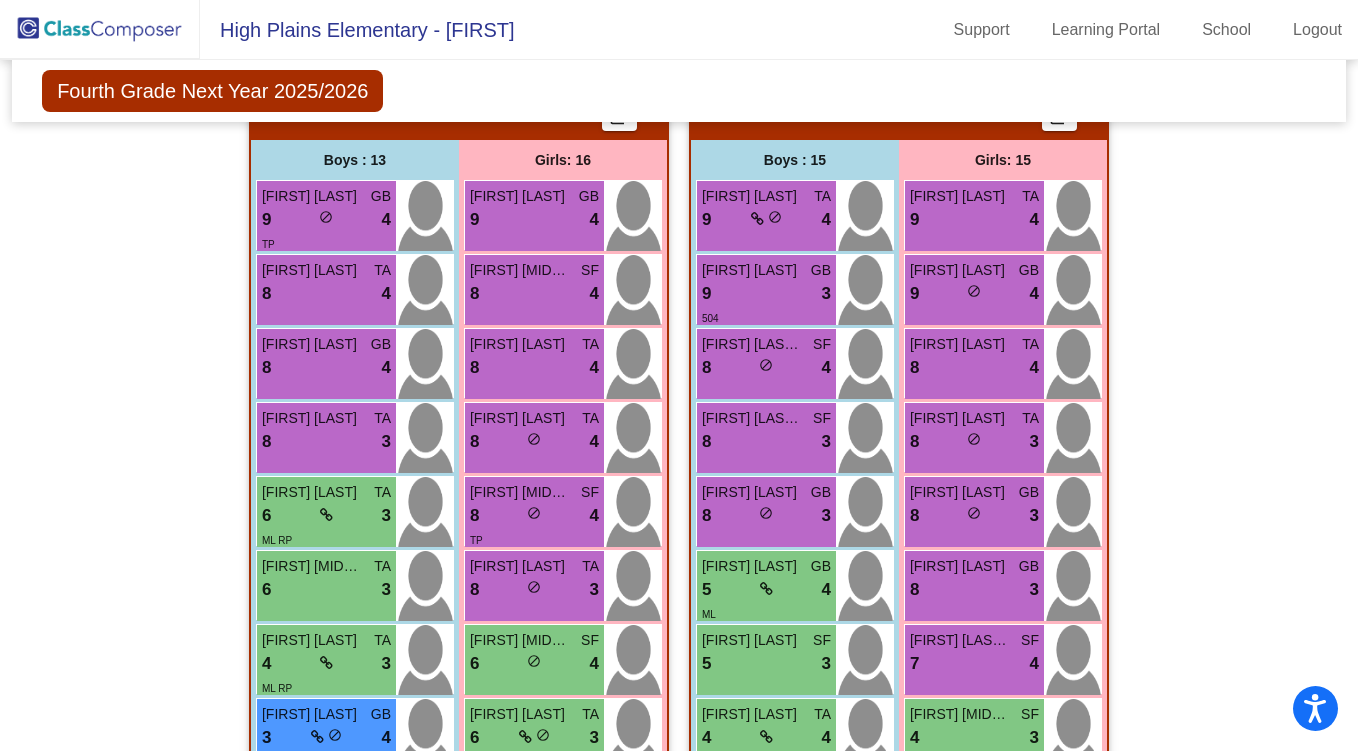 scroll, scrollTop: 350, scrollLeft: 0, axis: vertical 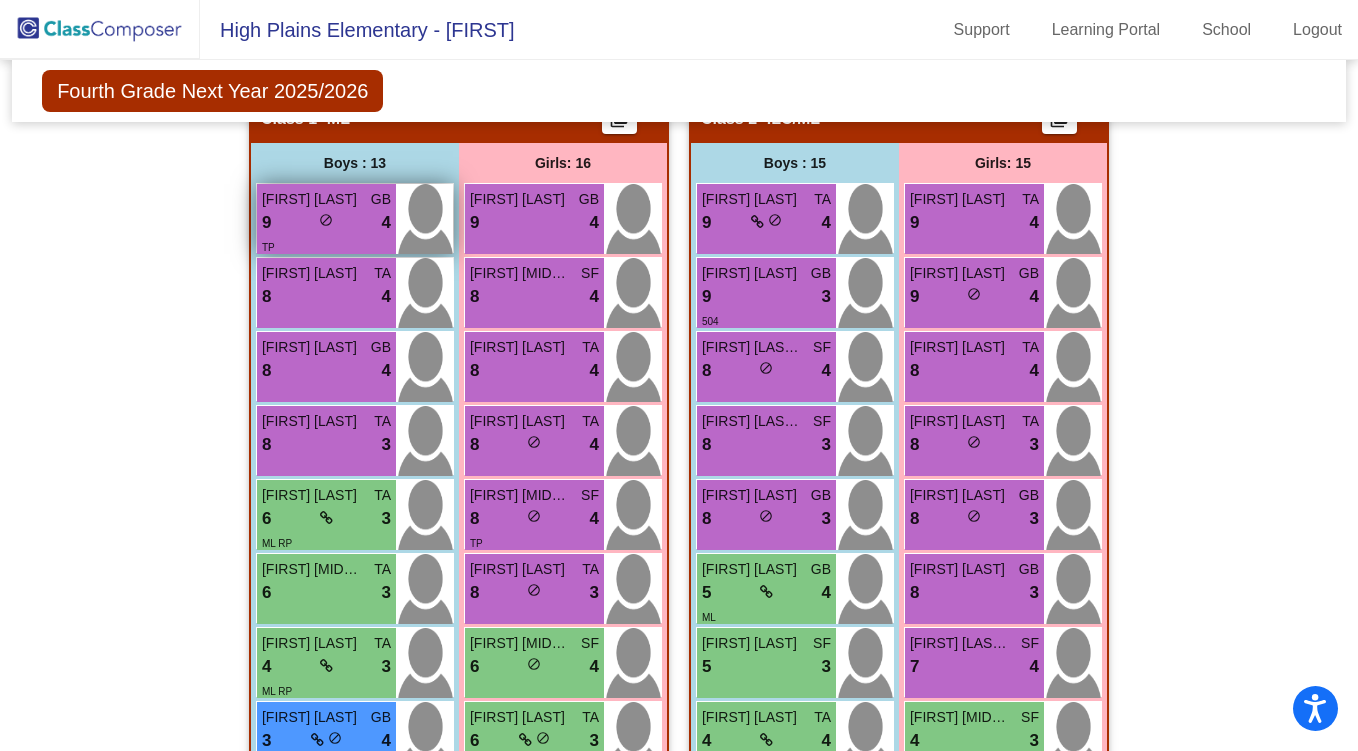 click on "9 lock do_not_disturb_alt 4" at bounding box center [326, 223] 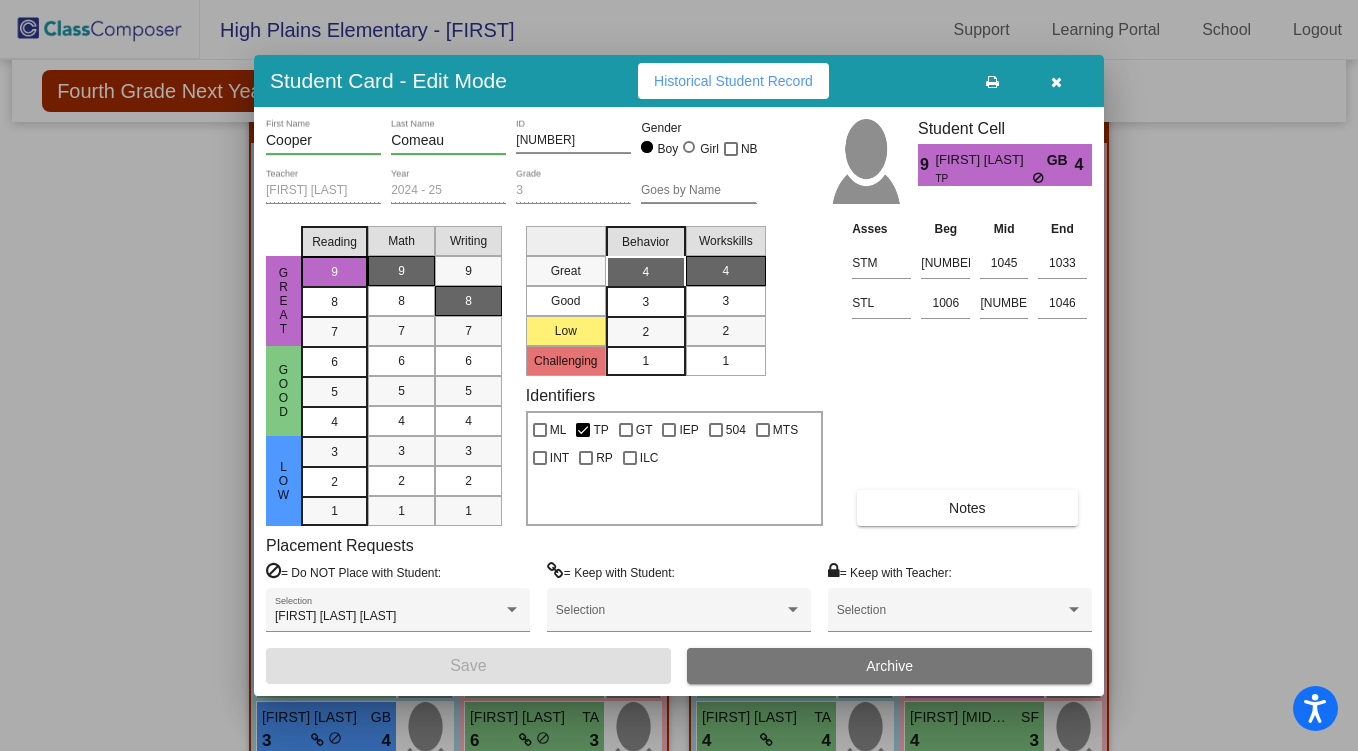 click at bounding box center [1056, 82] 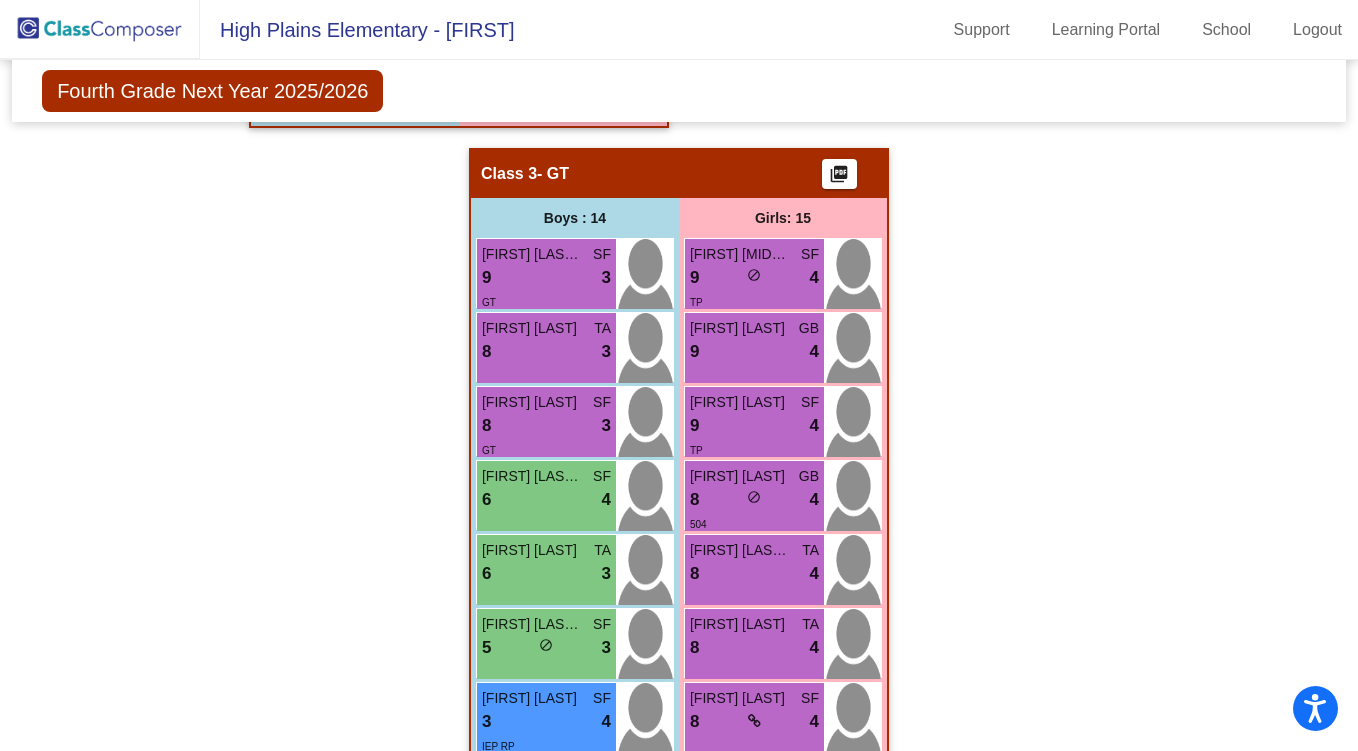 scroll, scrollTop: 1602, scrollLeft: 0, axis: vertical 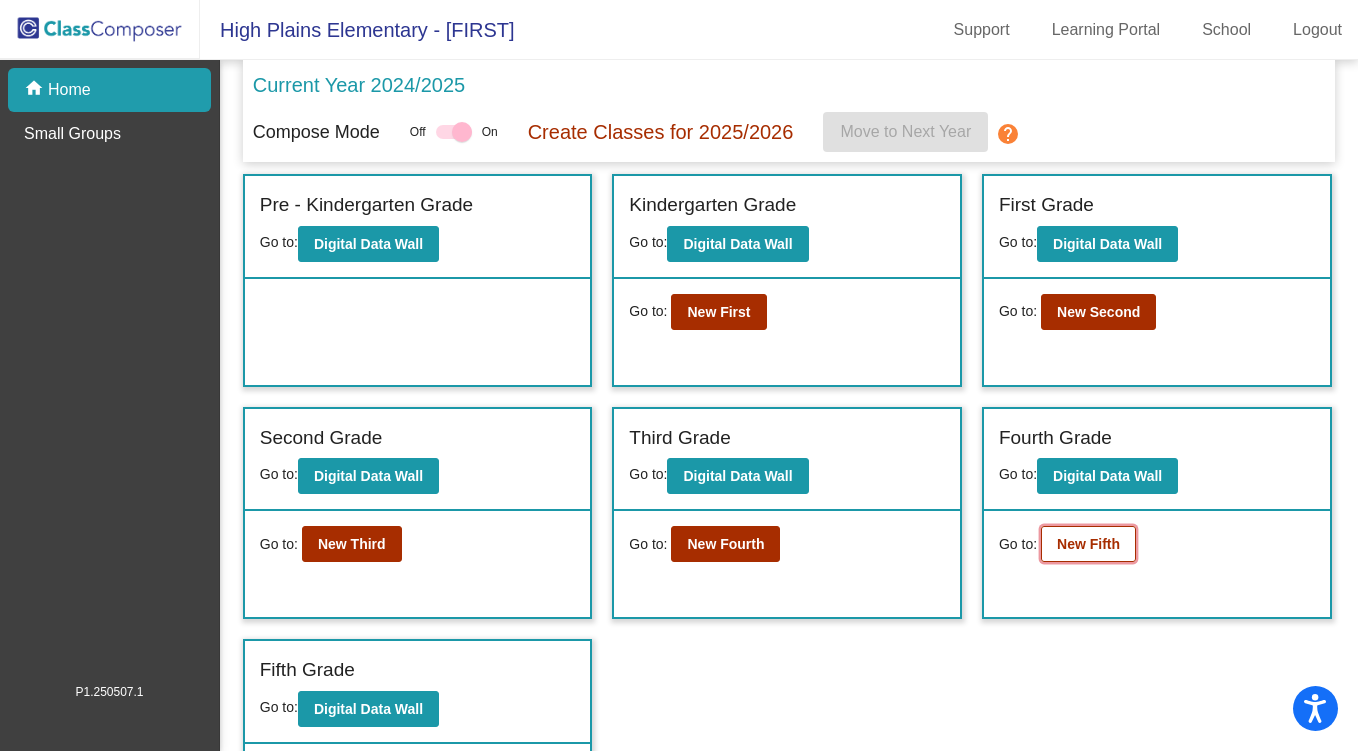 click on "New Fifth" 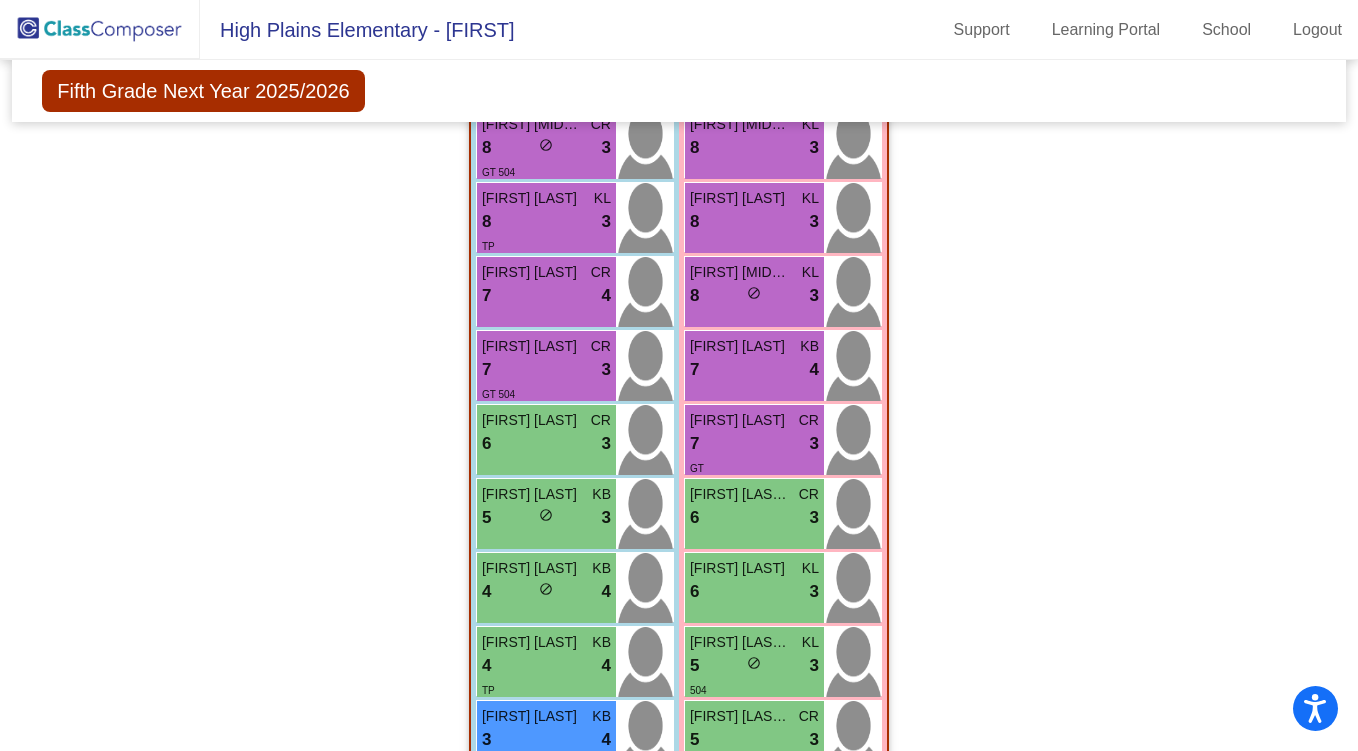 scroll, scrollTop: 1821, scrollLeft: 0, axis: vertical 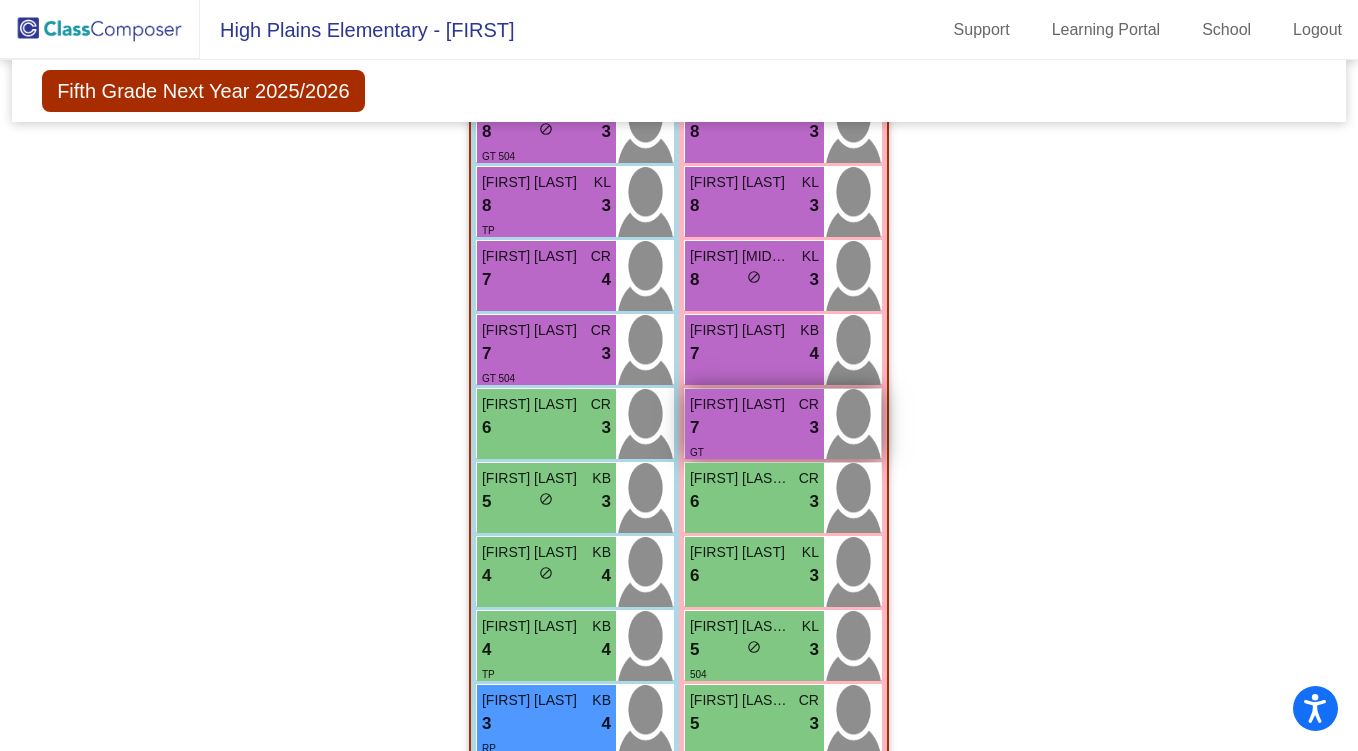 click on "7 lock do_not_disturb_alt 3" at bounding box center [754, 428] 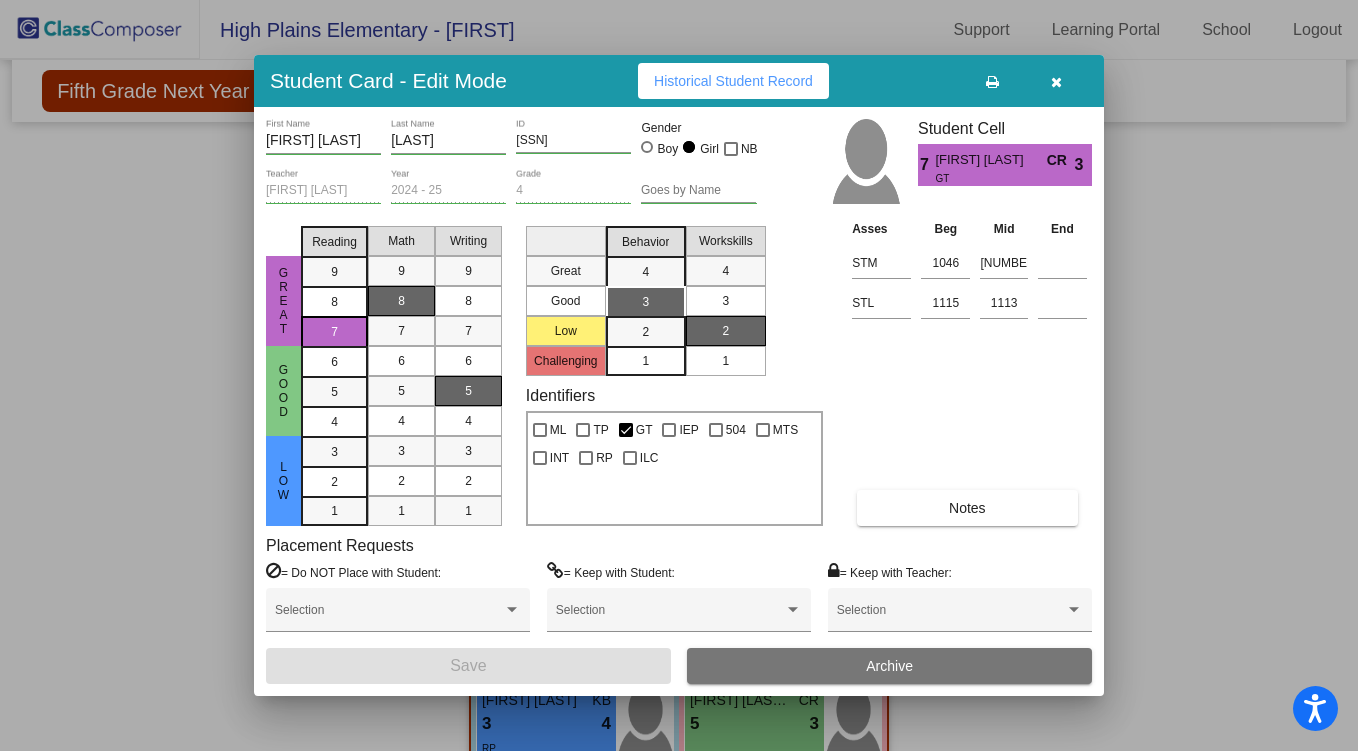 click at bounding box center (1056, 81) 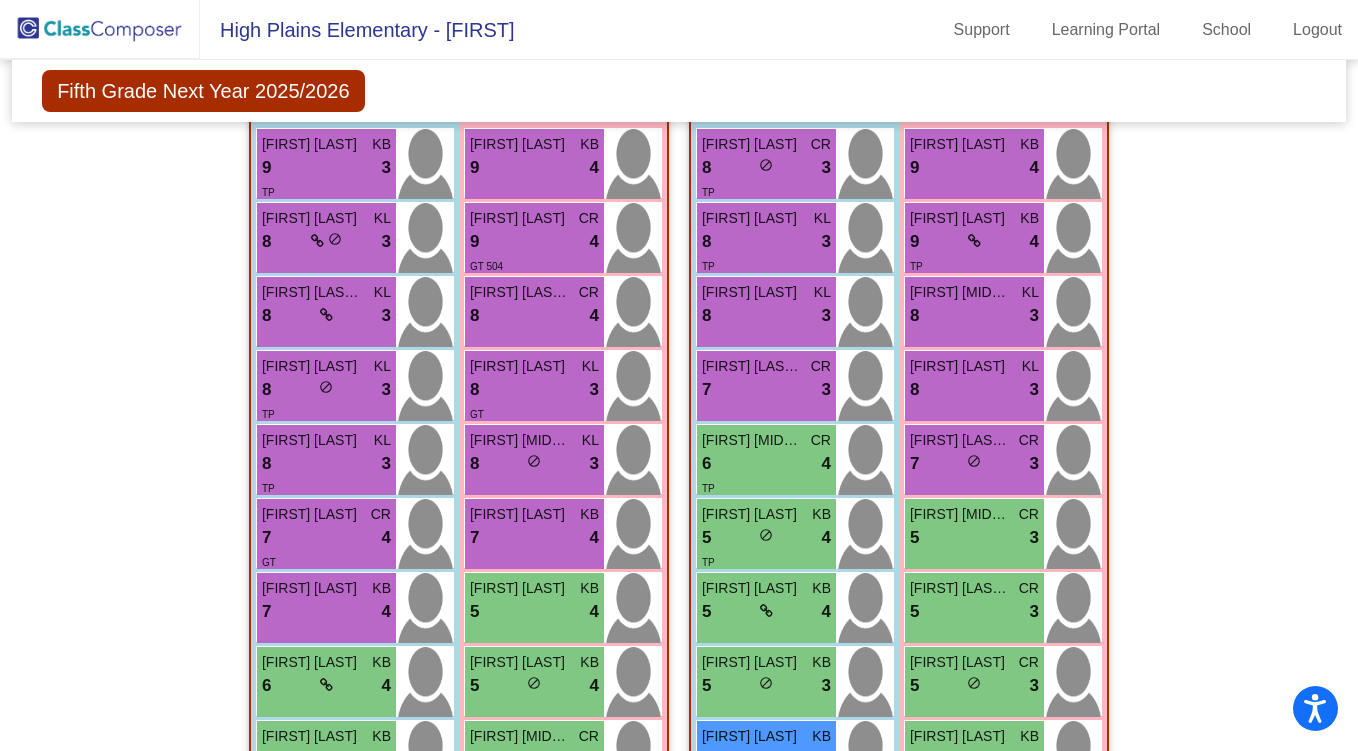 scroll, scrollTop: 405, scrollLeft: 0, axis: vertical 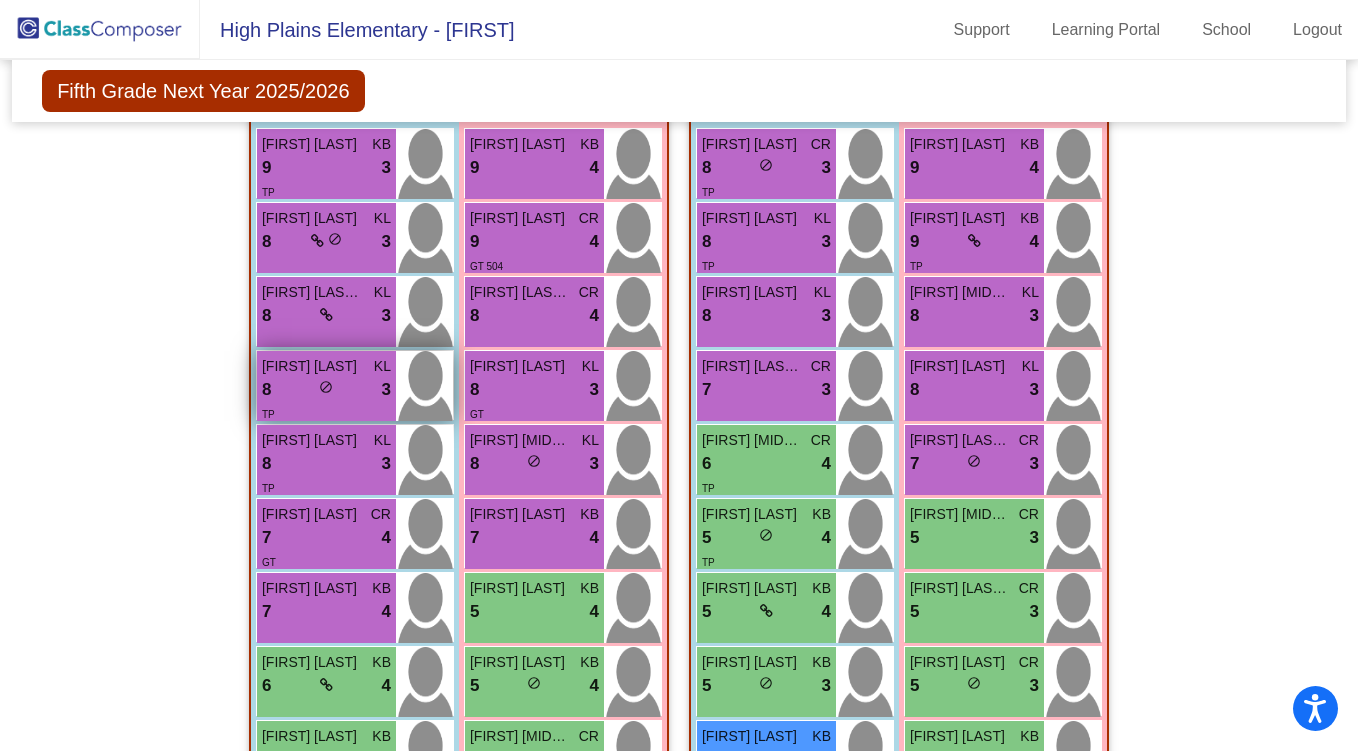 click on "do_not_disturb_alt" at bounding box center [326, 387] 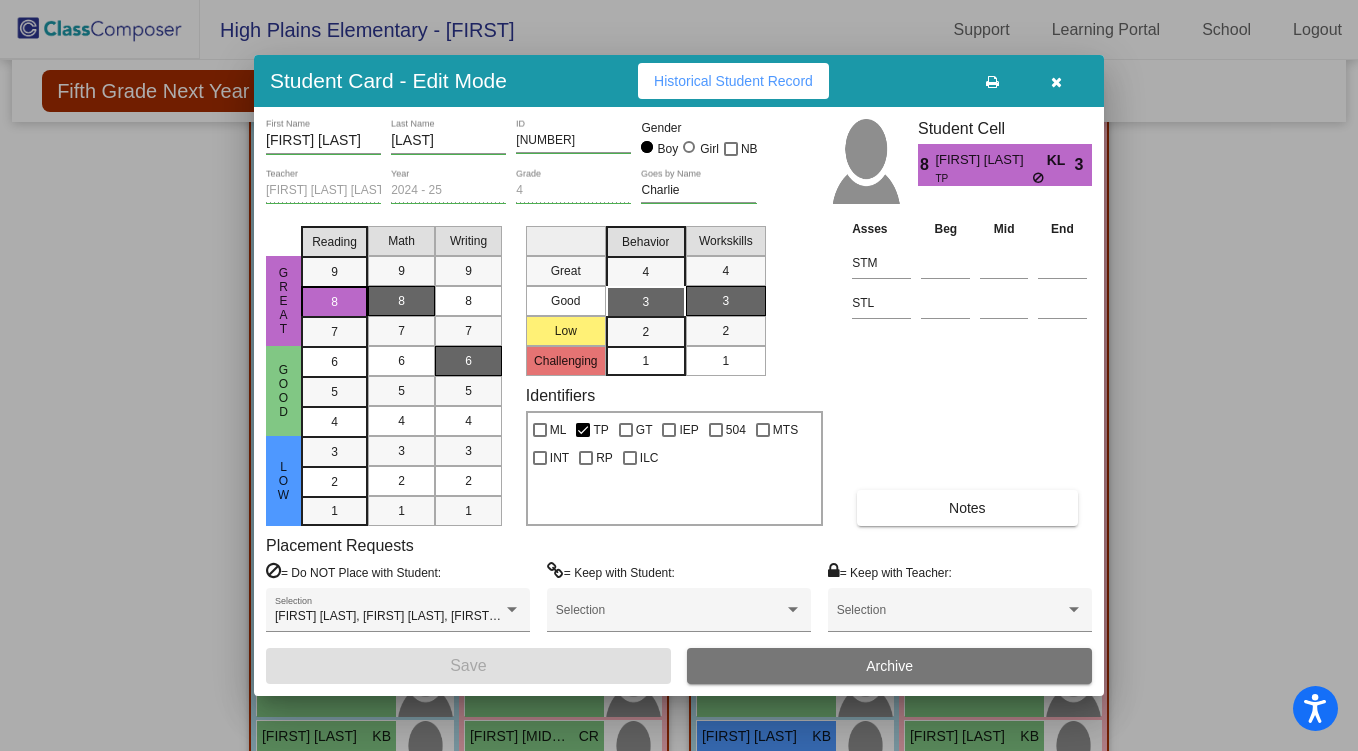 click at bounding box center (1056, 81) 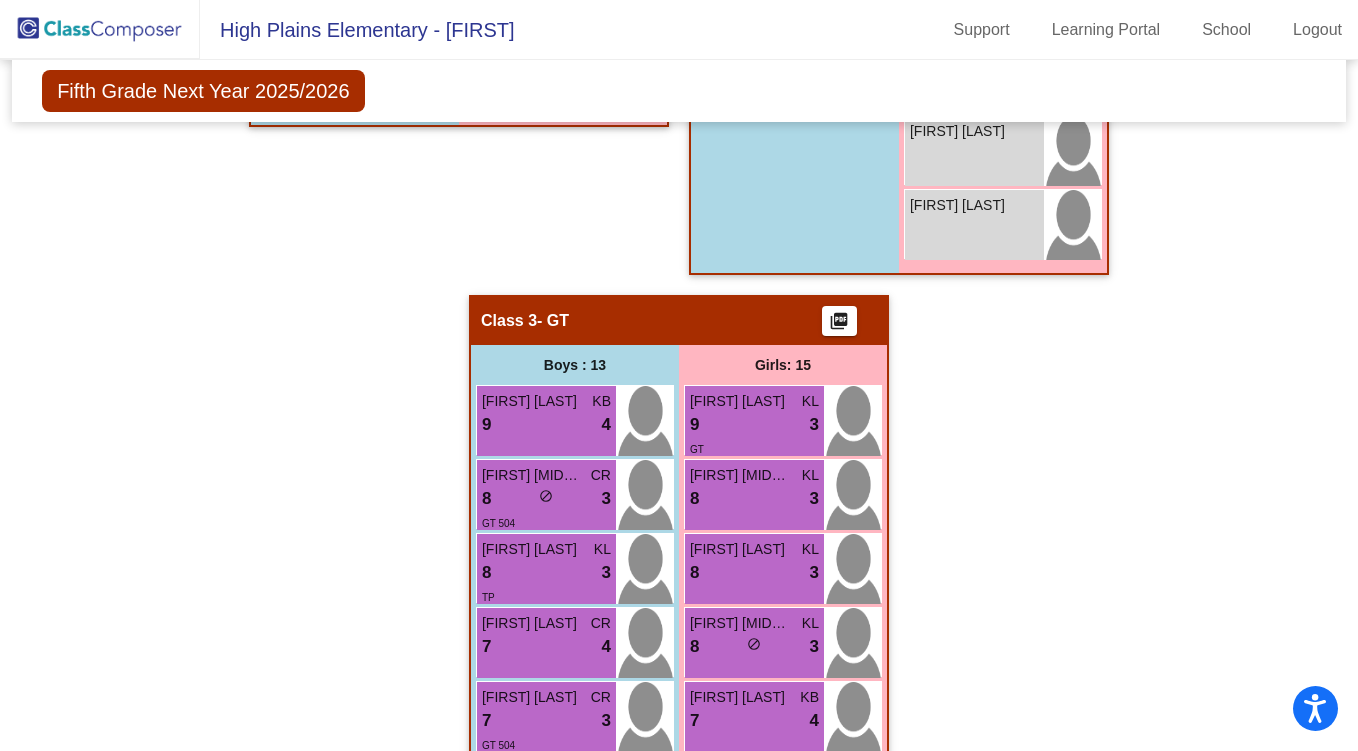scroll, scrollTop: 1455, scrollLeft: 0, axis: vertical 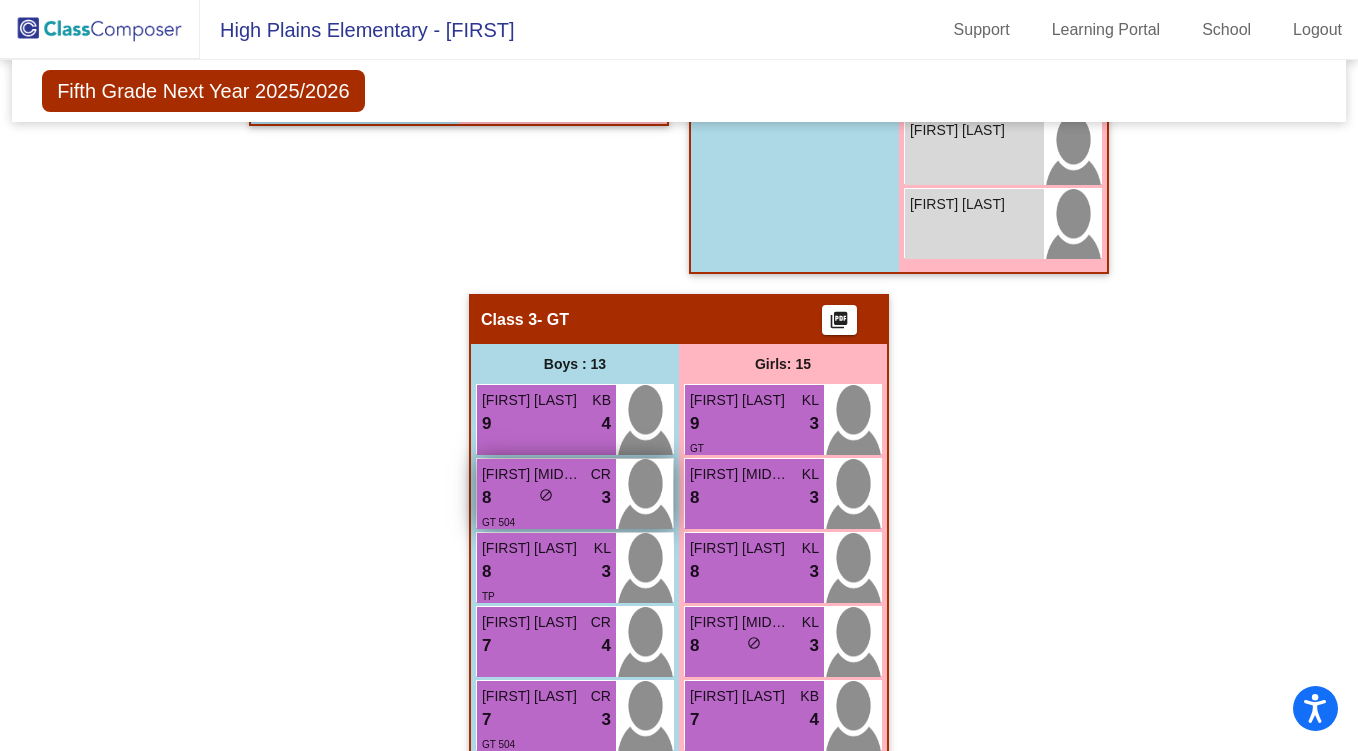 click on "GT 504" at bounding box center [546, 521] 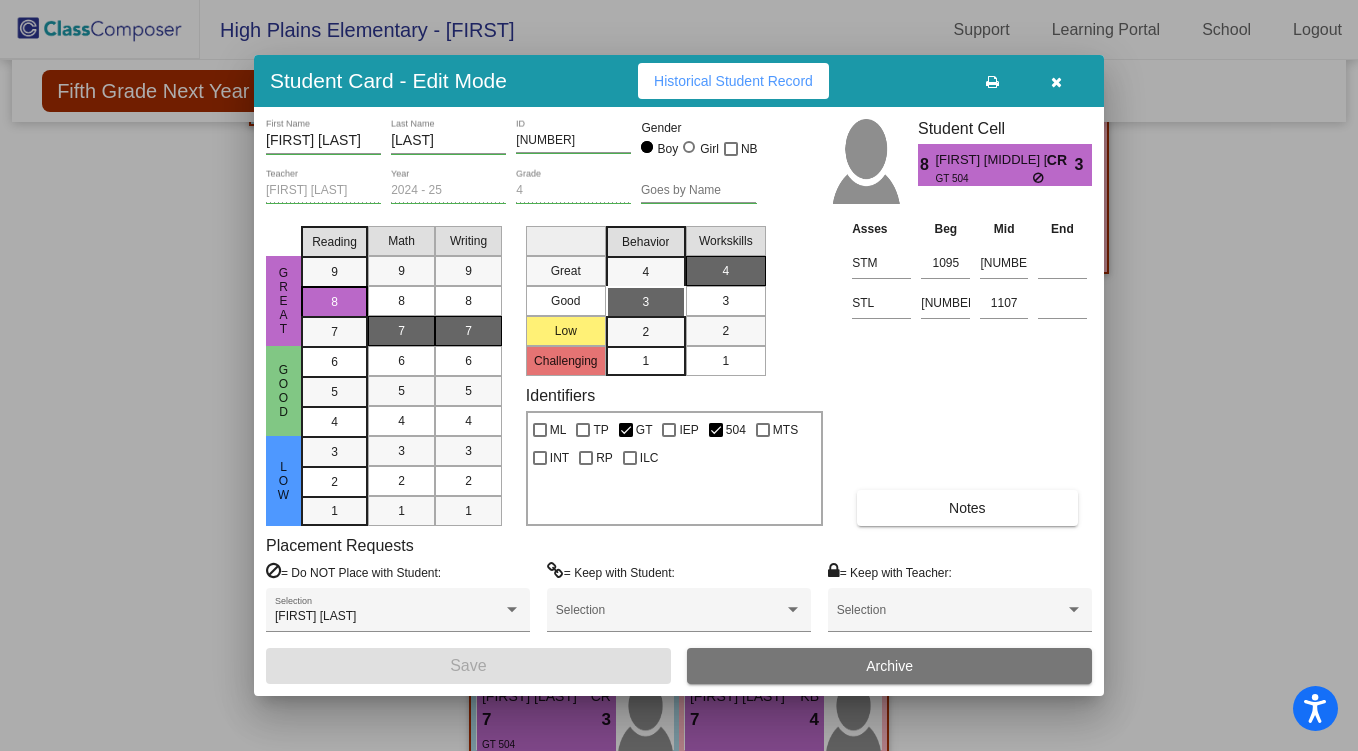 click at bounding box center (1056, 81) 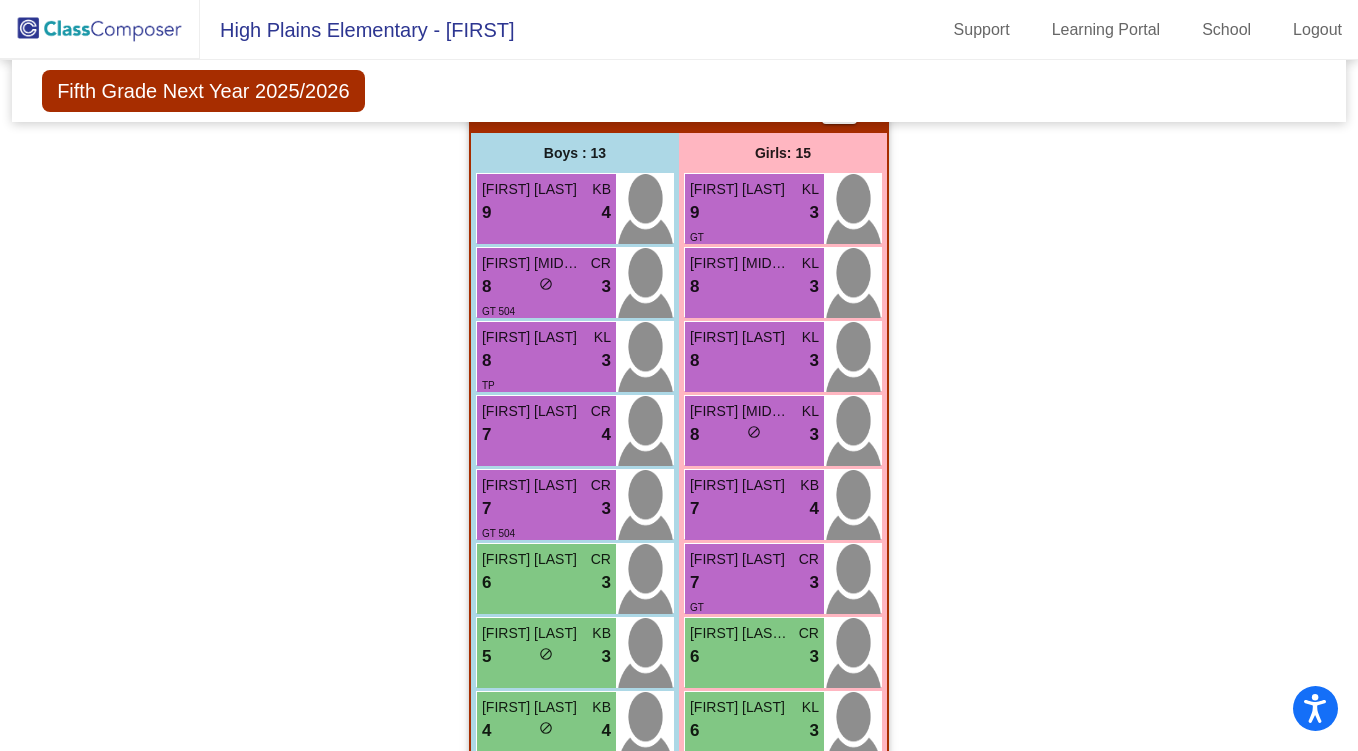 scroll, scrollTop: 1665, scrollLeft: 0, axis: vertical 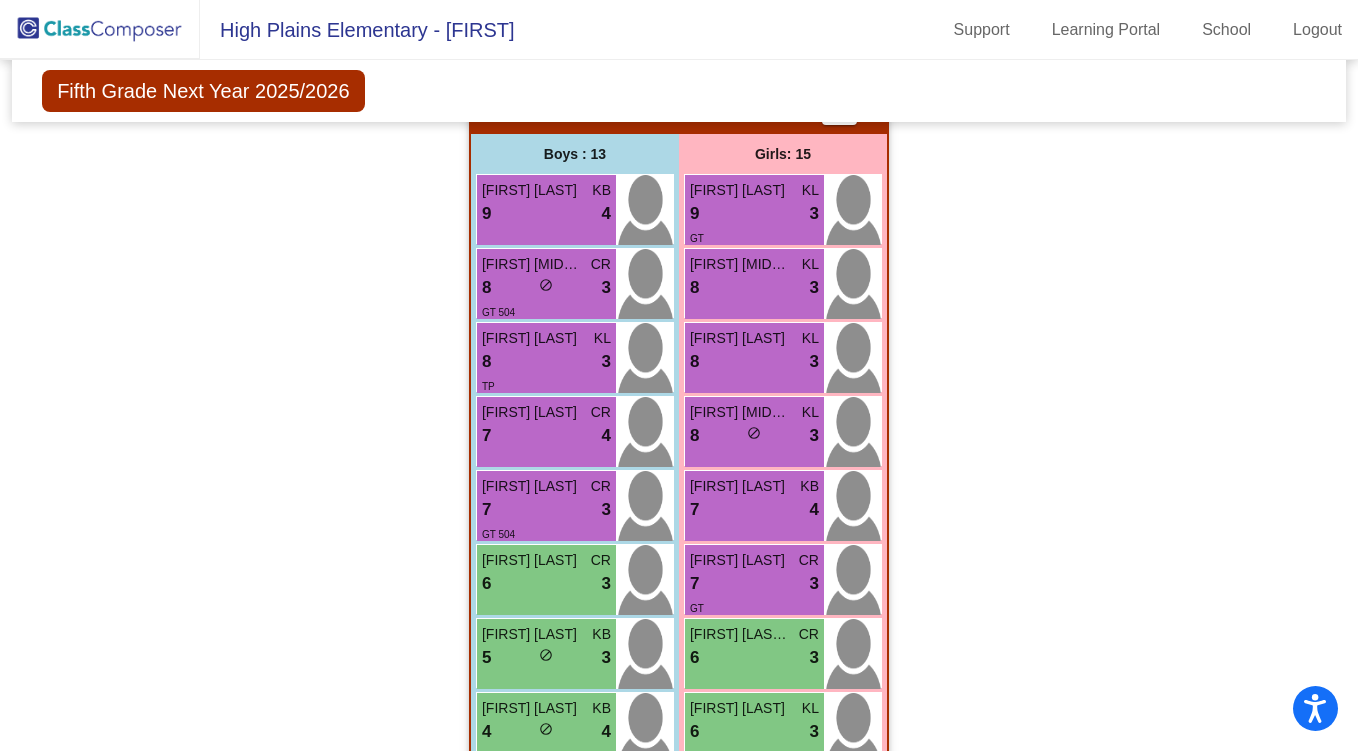 click on "Fifth Grade Next Year 2025/2026 Edit Composition Off On Incoming Digital Data Wall Display Scores for Years: 2023 - 2024 2024 - 2025 Grade/Archive Students in Table View Download New Small Group Saved Small Group Display Scores for Years: 2023 - 2024 2024 - 2025 Display Assessments: STM STL Display Student Picture: Yes No Students Academics Life Skills Last Teacher Placement Identified Total Boys Girls Read. Math Writ. Behav. Work Sk. KL KB CR ML TP GT IEP 504 MTS INT RP ILC Hallway visibility_off 20 9 11 0 0 0 4 1 0 5 1 2 5 0 0 1 3 2 Class 1 visibility 28 14 14 5.82 5.82 4.79 3.11 2.86 7 10 9 8 3 0 0 4 7 3 2 0 0 2 0 Class 2 visibility 28 12 16 5.04 5.07 4.46 2.89 2.61 8 8 10 11 3 0 4 5 0 3 0 0 1 4 1 Class 3 visibility 28 13 15 5.46 5.39 4.82 2.96 2.75 8 8 10 8 0 0 0 2 6 48" 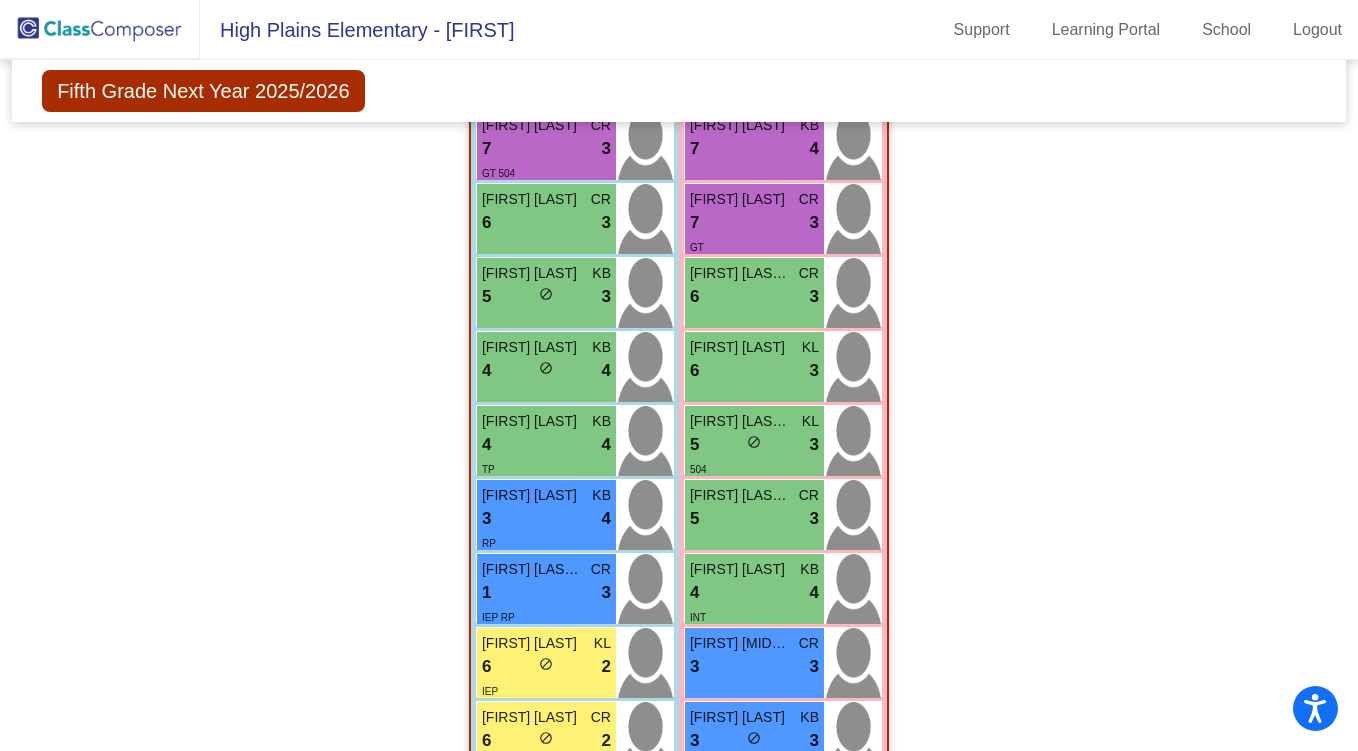 scroll, scrollTop: 1904, scrollLeft: 0, axis: vertical 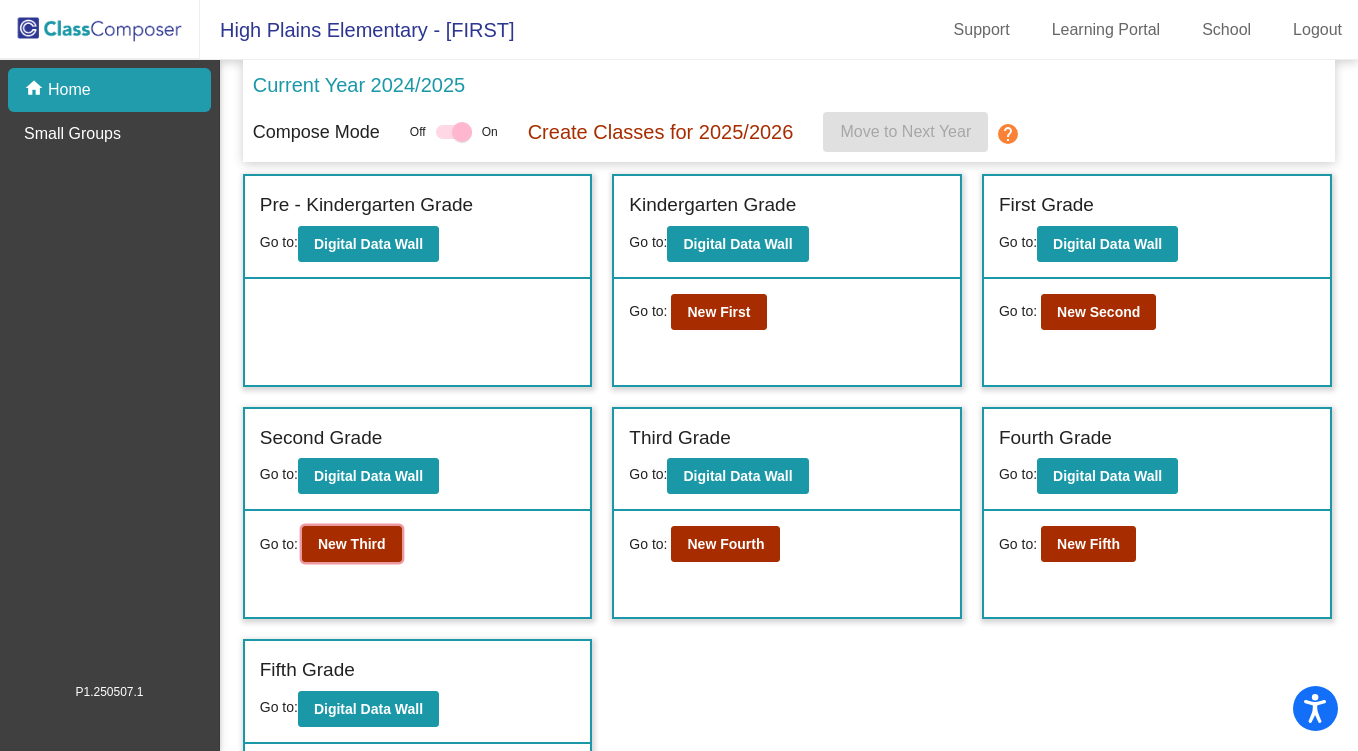 click on "New Third" 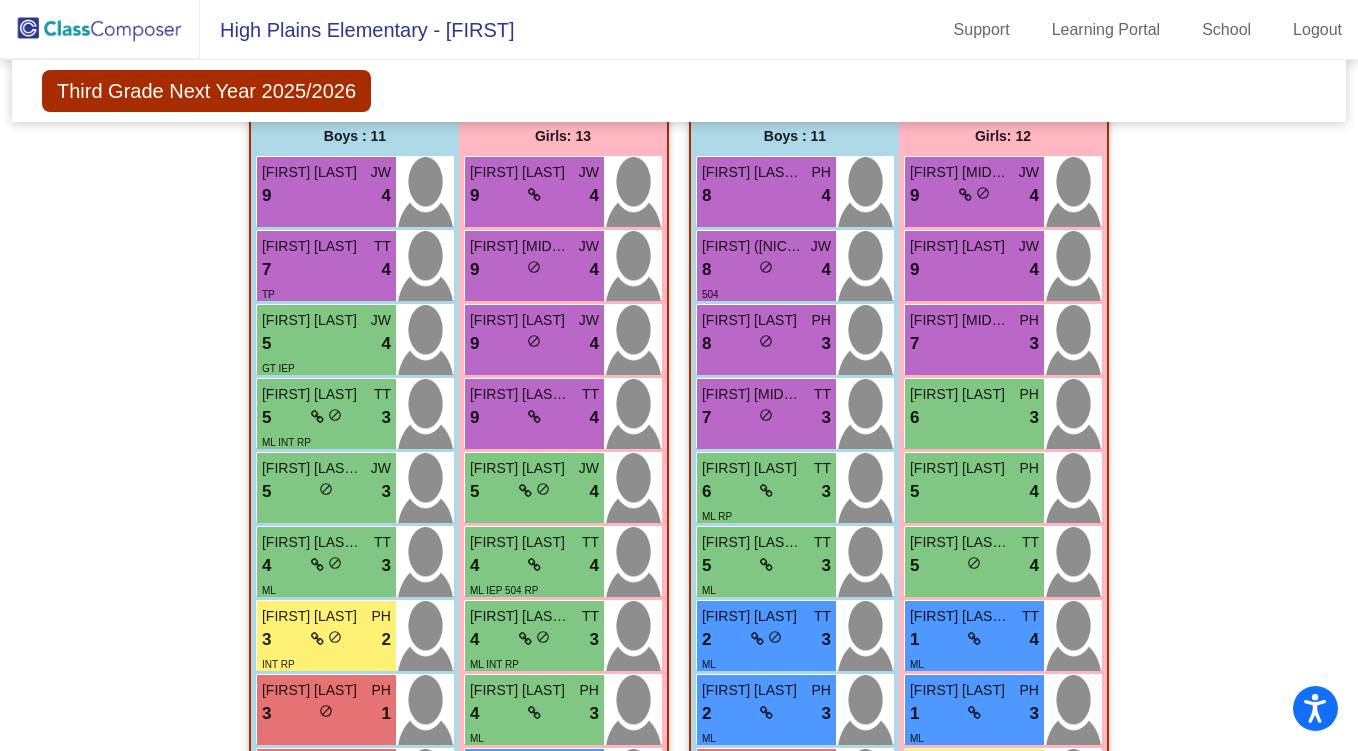 scroll, scrollTop: 411, scrollLeft: 0, axis: vertical 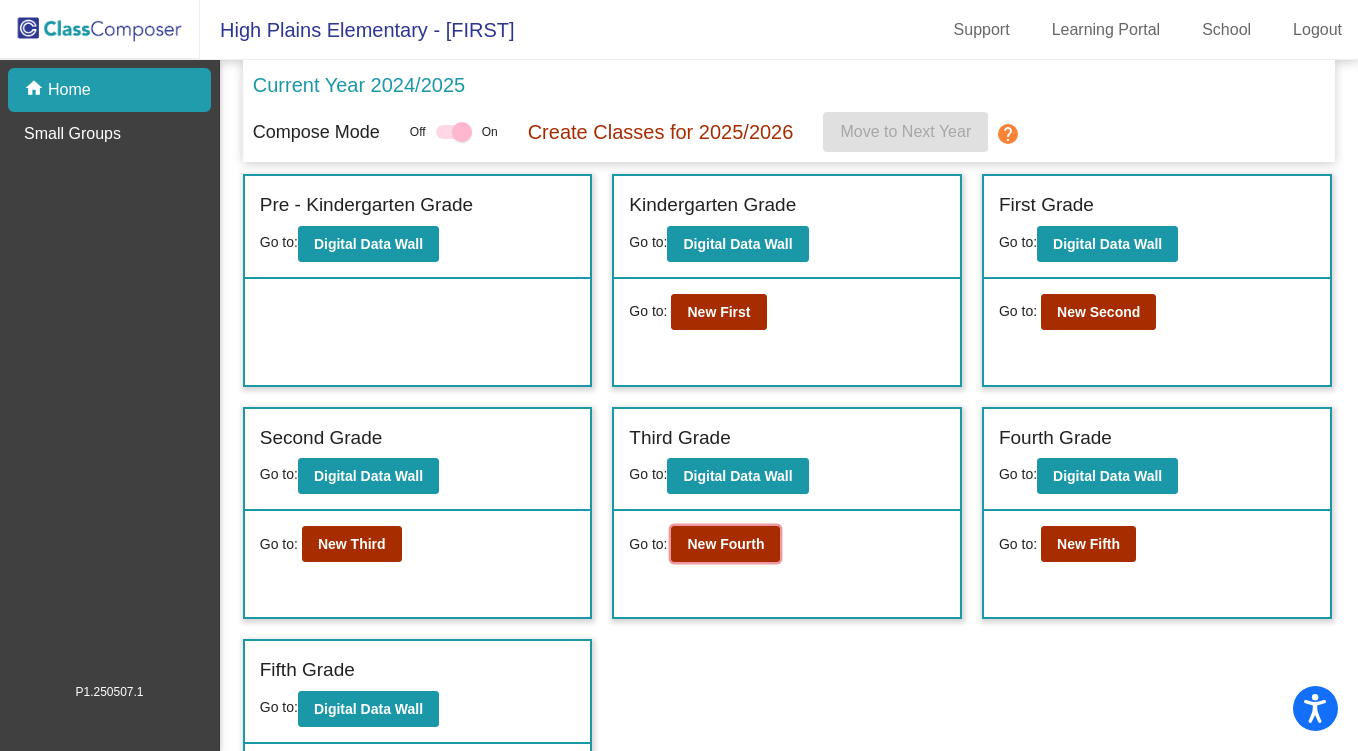 click on "New Fourth" 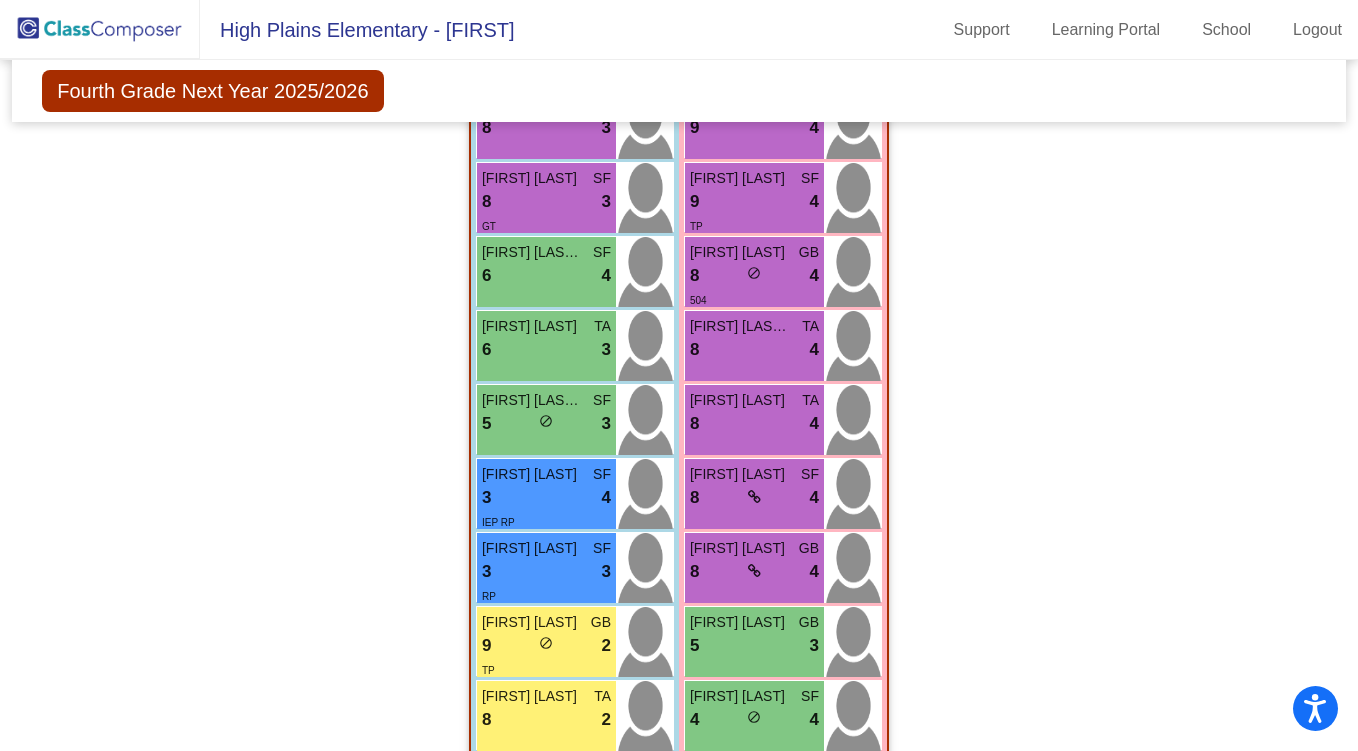 scroll, scrollTop: 1818, scrollLeft: 0, axis: vertical 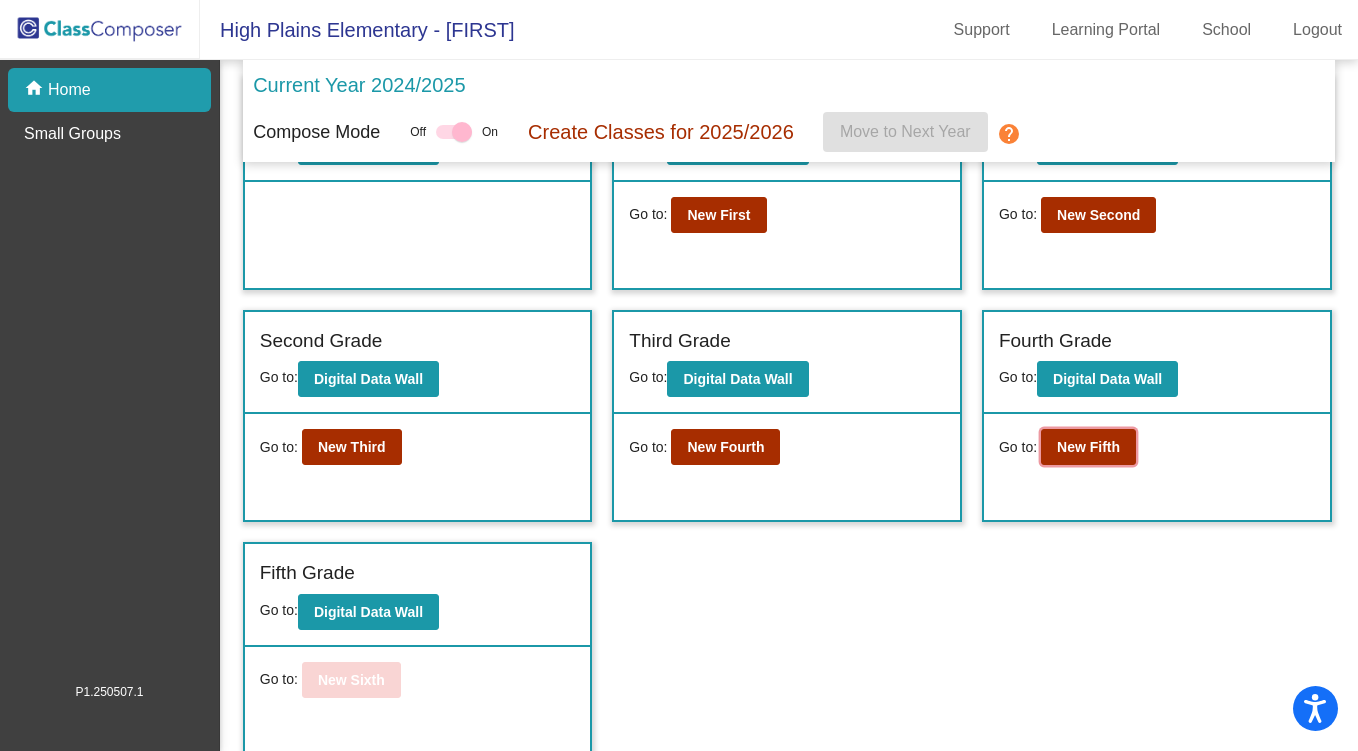 click on "New Fifth" 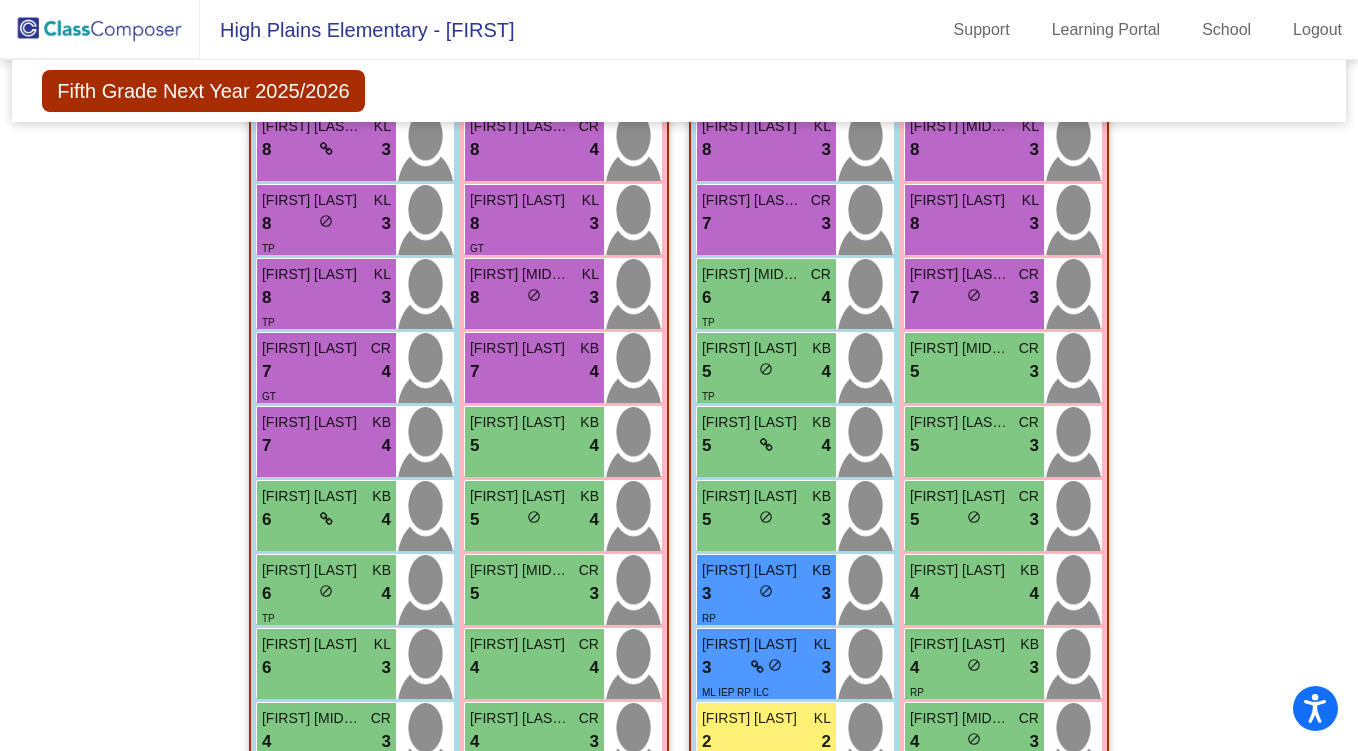 scroll, scrollTop: 577, scrollLeft: 0, axis: vertical 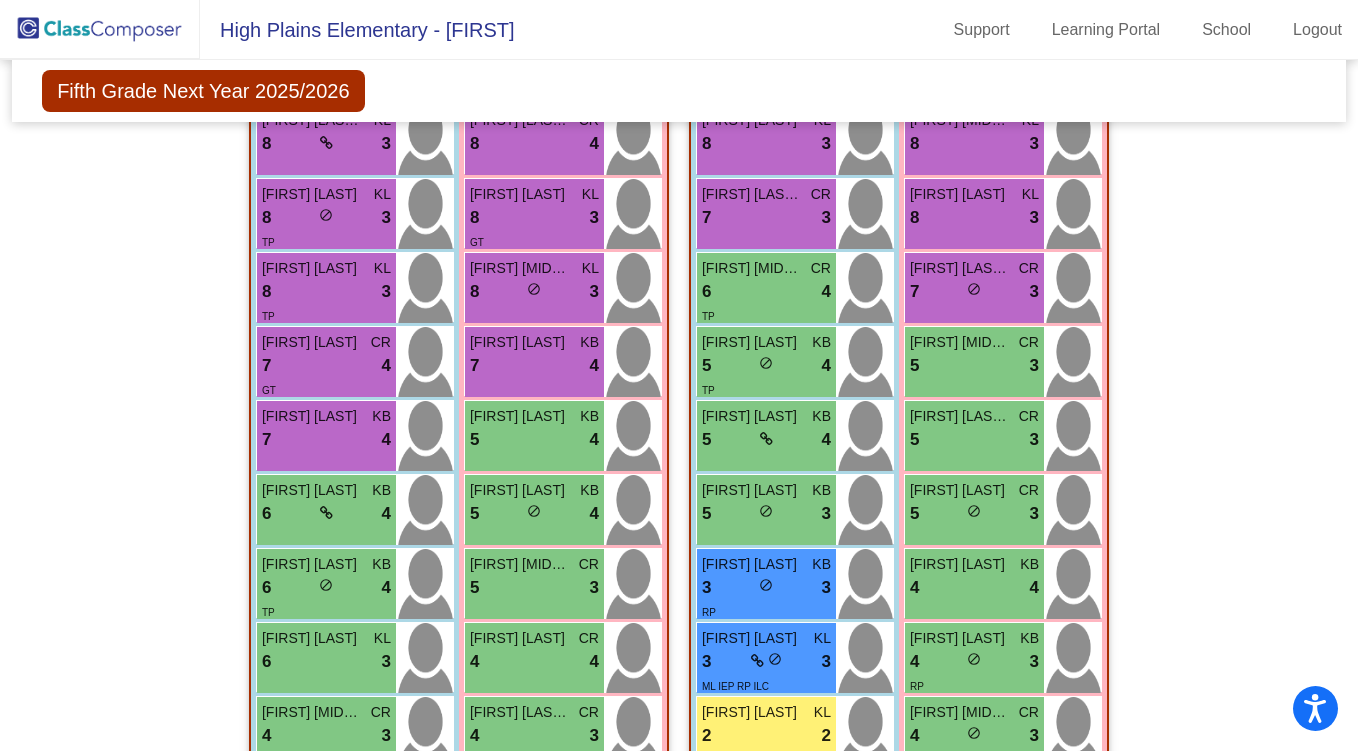 click at bounding box center [864, 584] 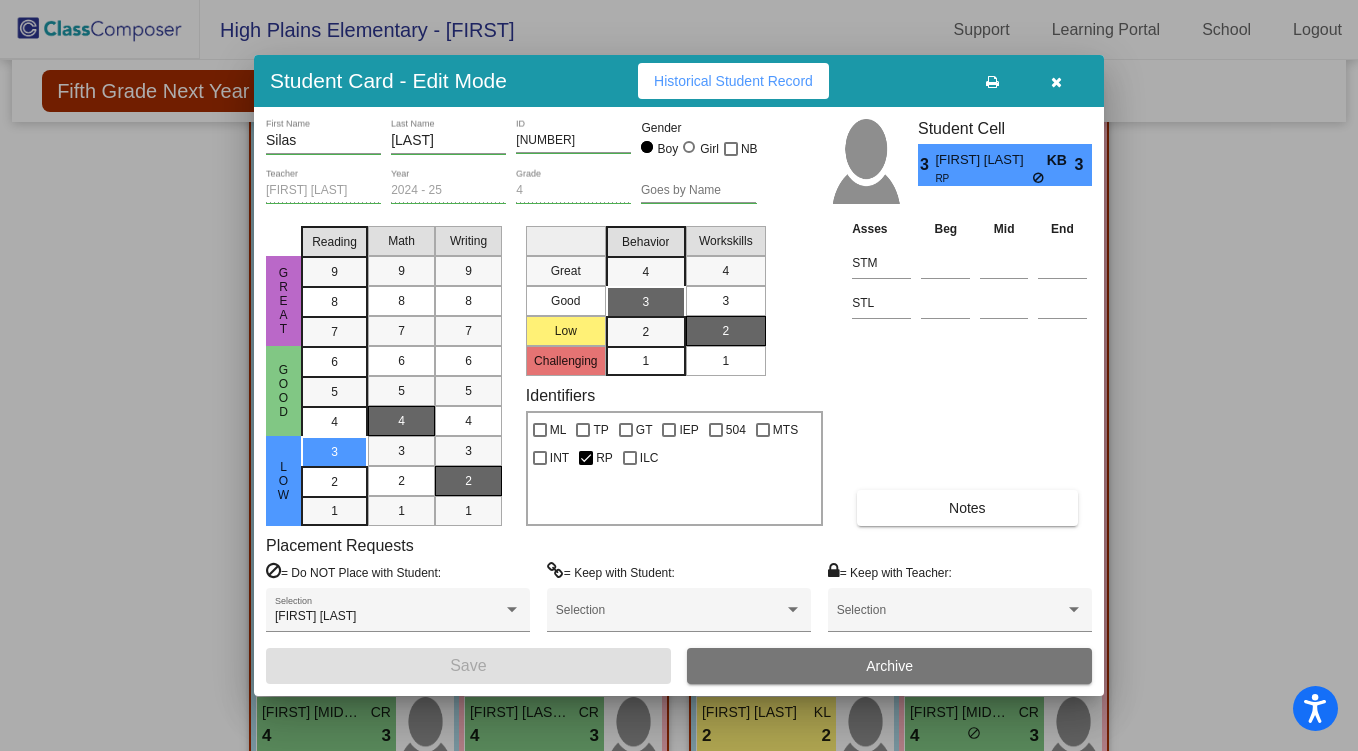 click at bounding box center [1056, 82] 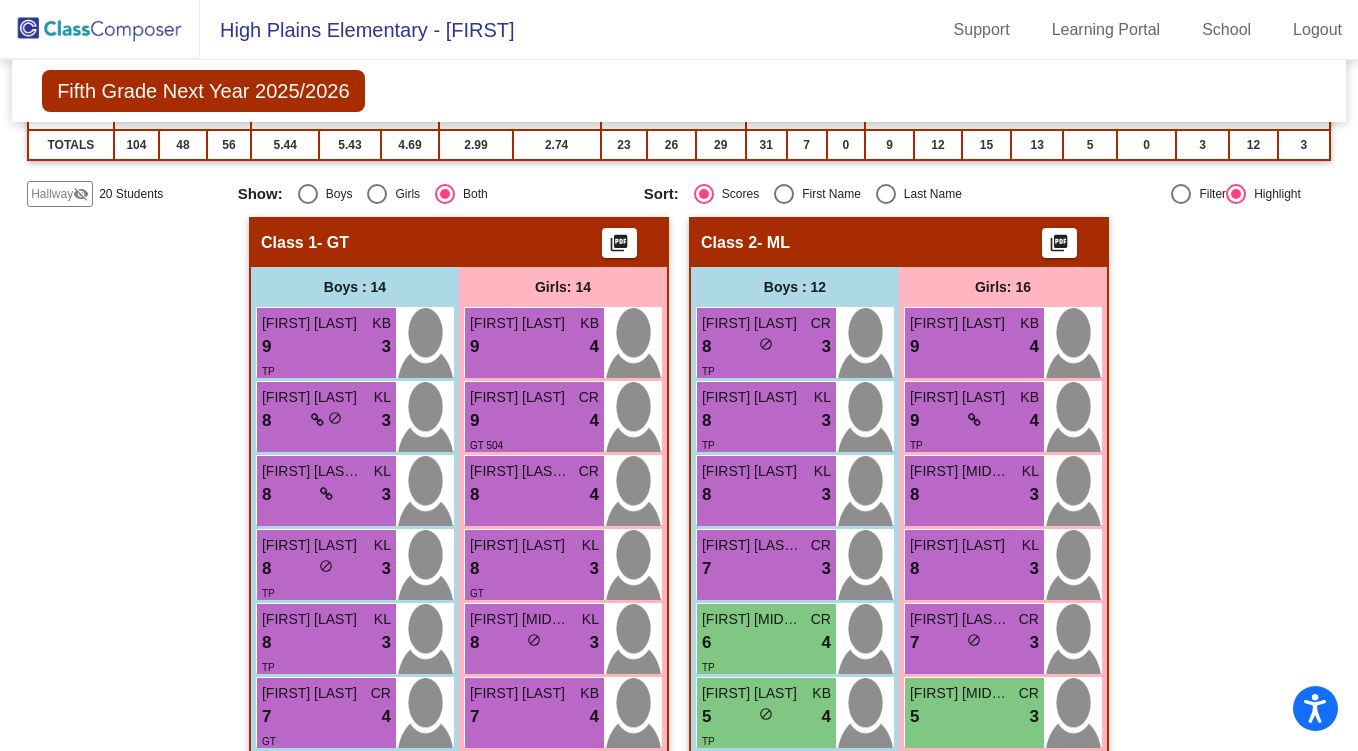 scroll, scrollTop: 0, scrollLeft: 0, axis: both 